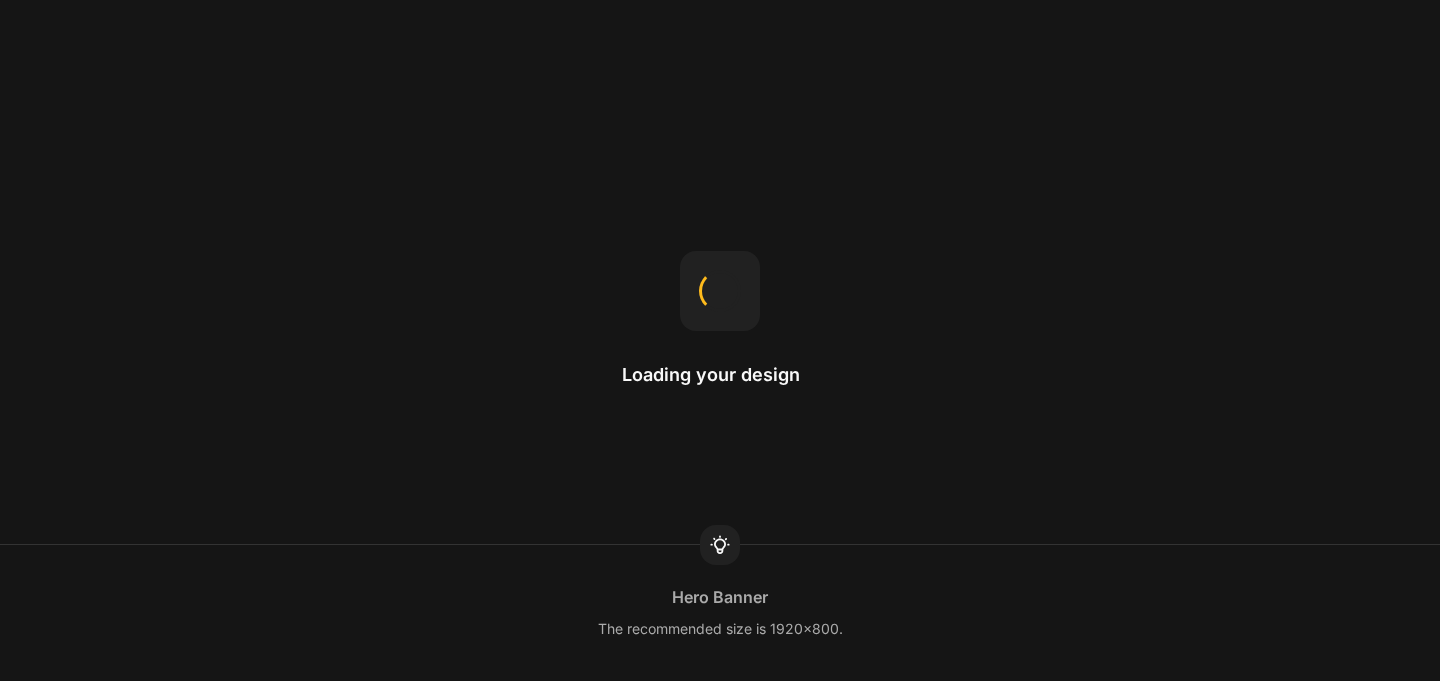 scroll, scrollTop: 0, scrollLeft: 0, axis: both 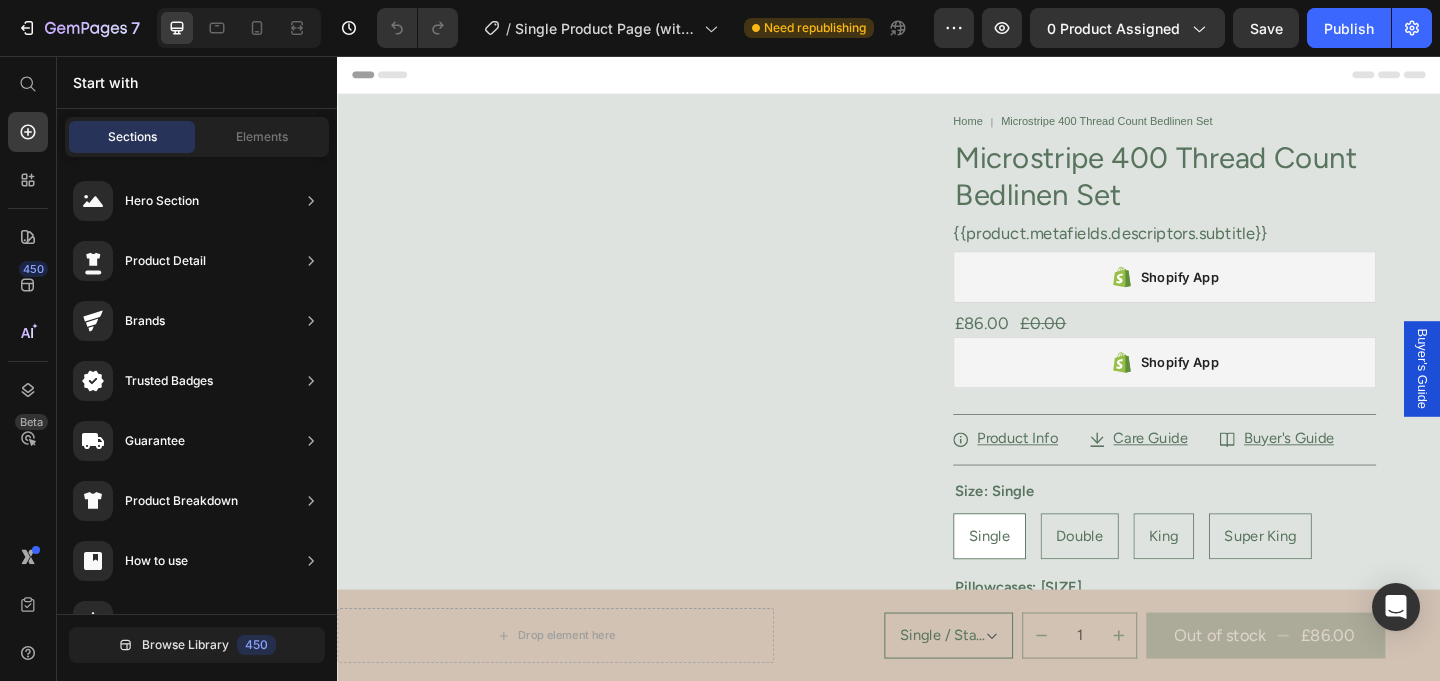radio on "false" 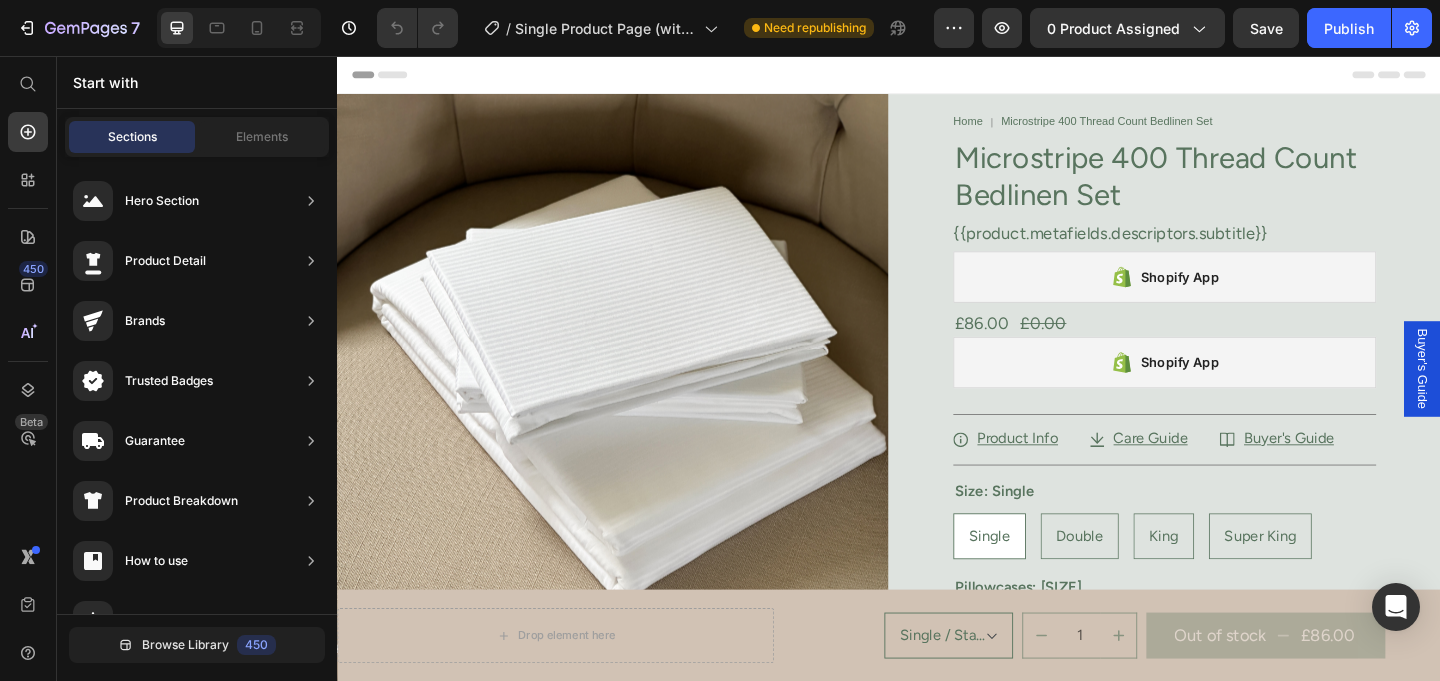 radio on "false" 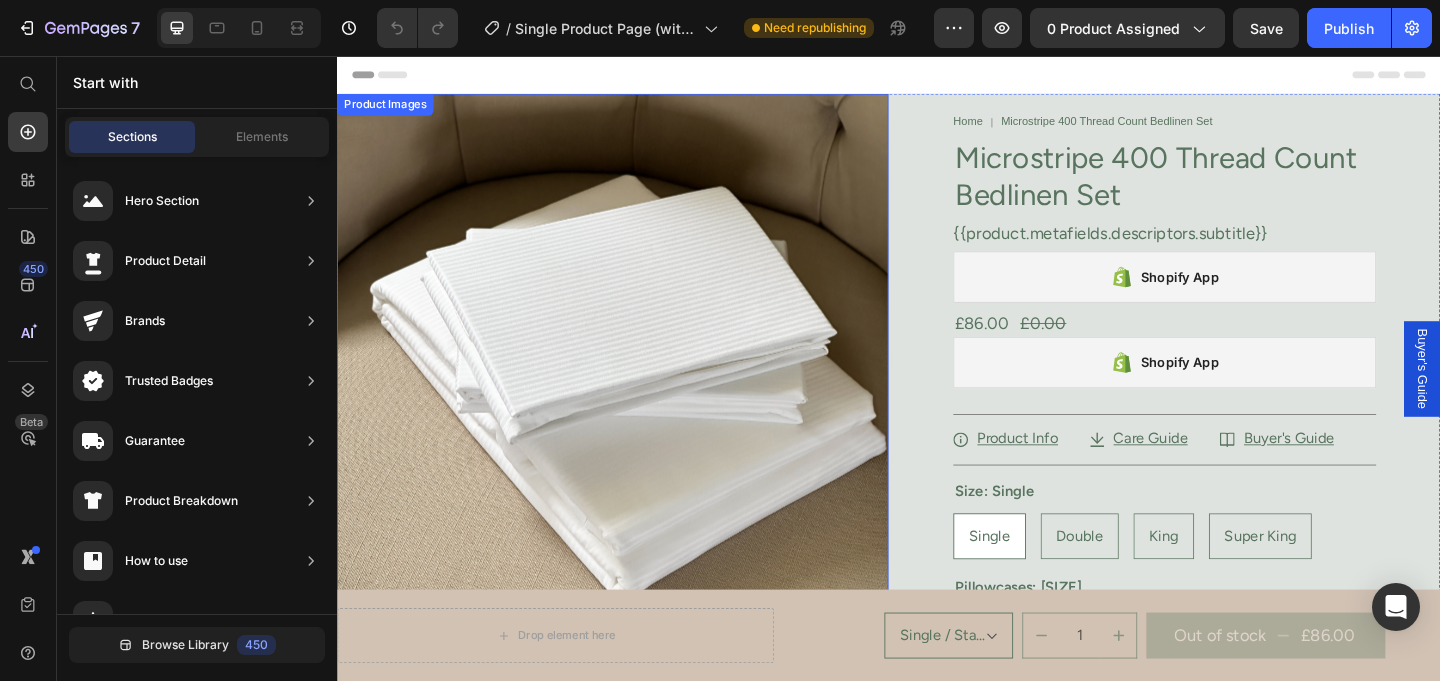 click on "Product Images" at bounding box center [389, 109] 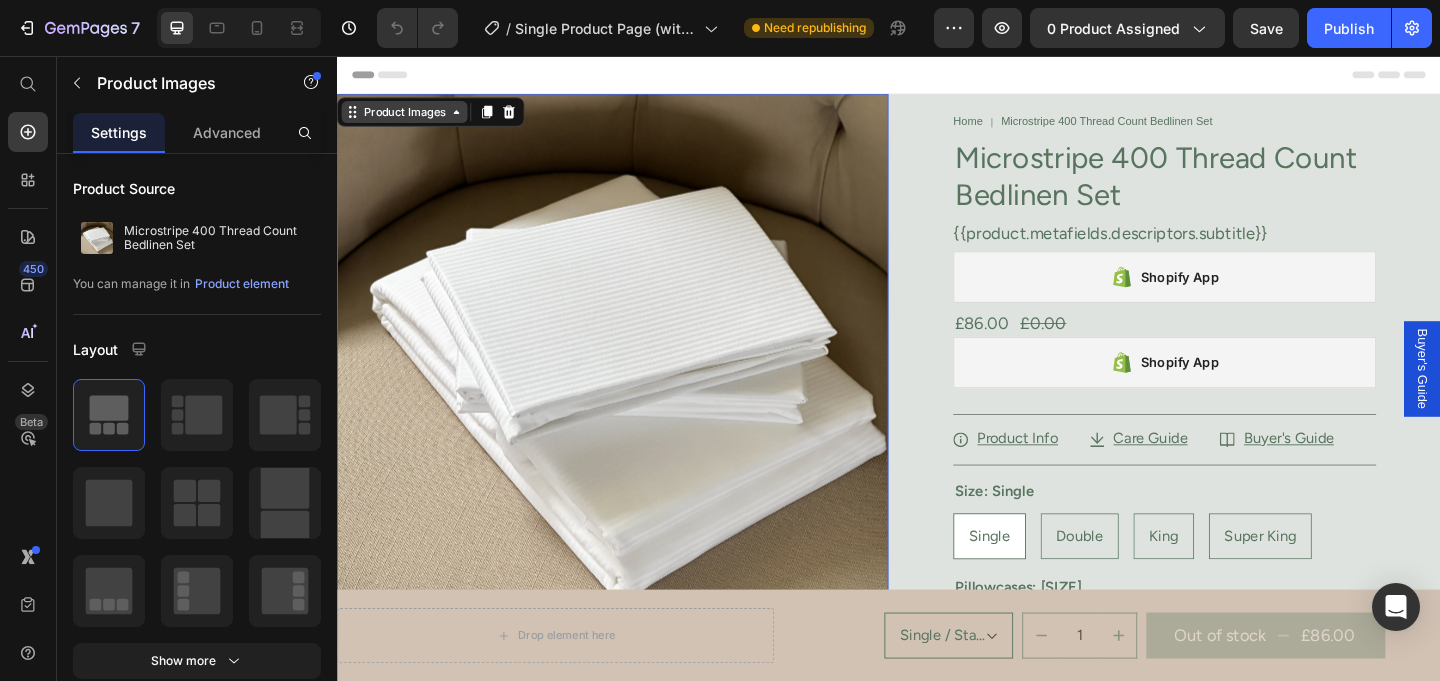 click on "Product Images" at bounding box center (410, 117) 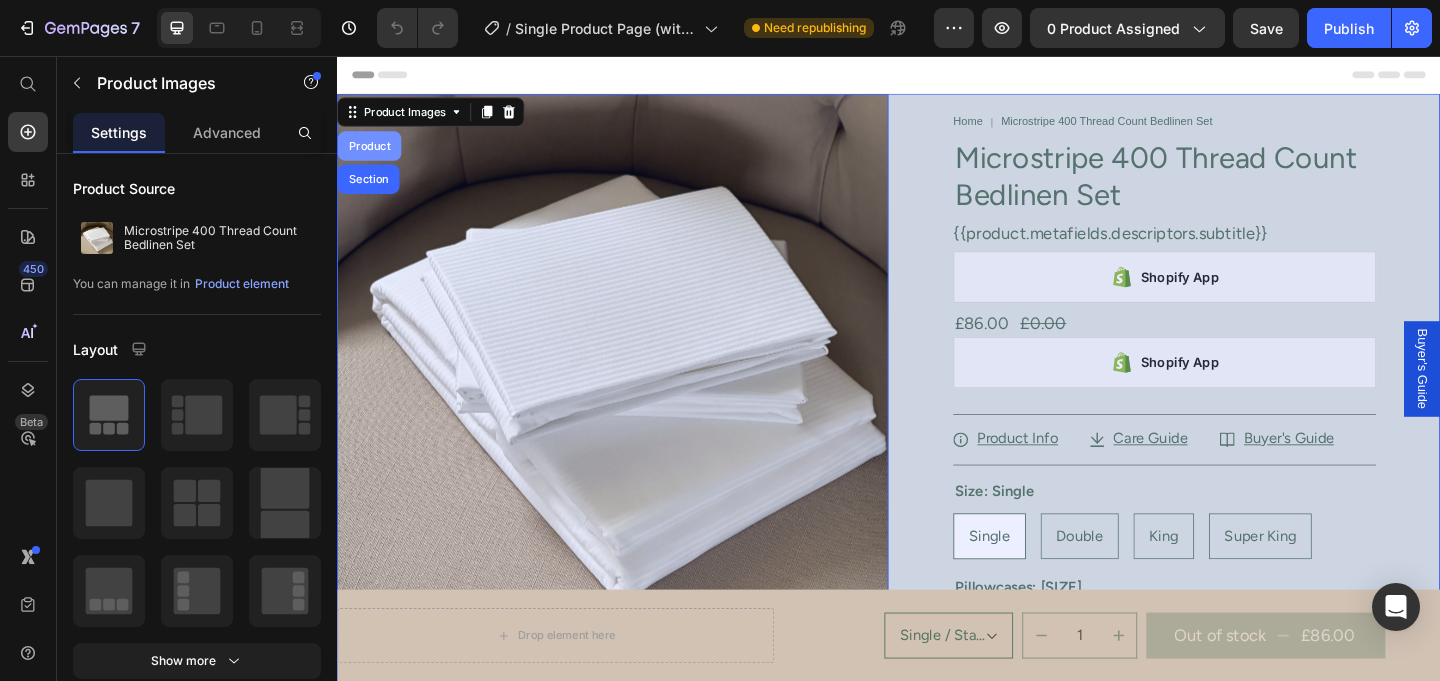 click on "Product" at bounding box center (372, 154) 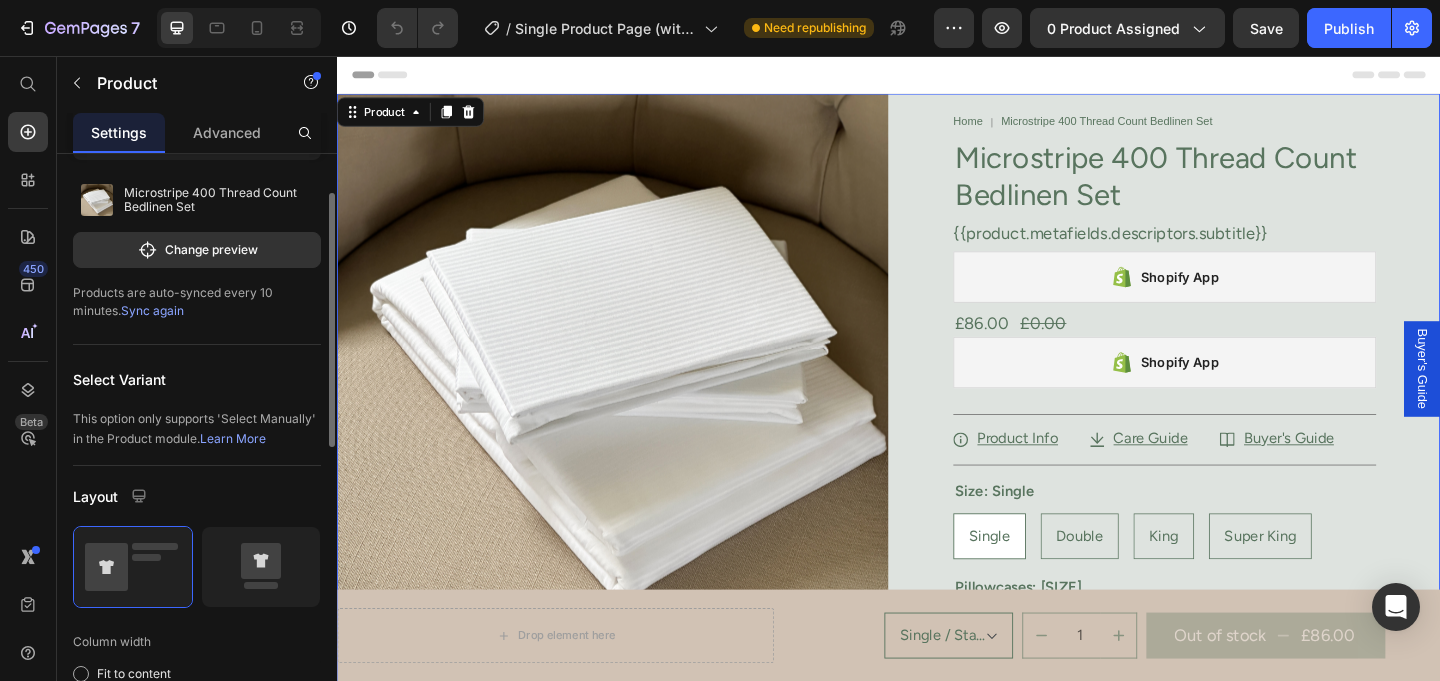 scroll, scrollTop: 96, scrollLeft: 0, axis: vertical 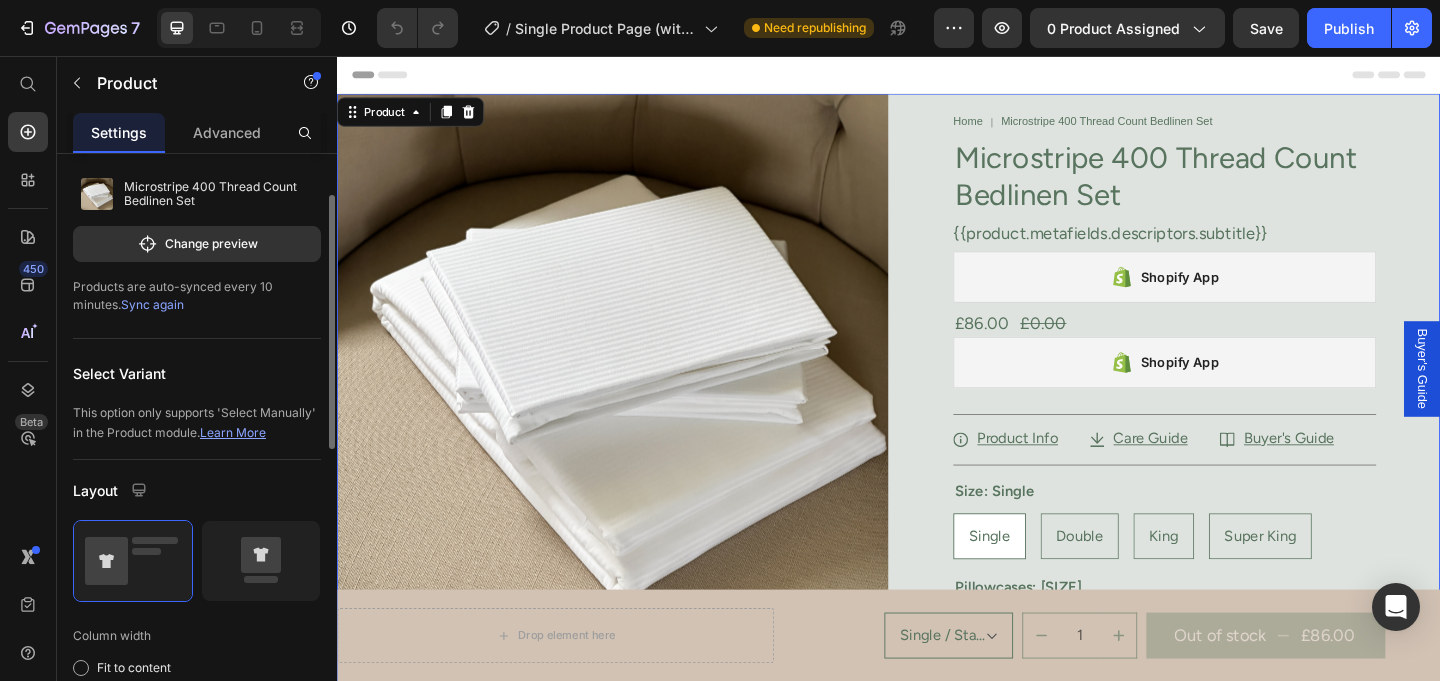 click on "Learn More" at bounding box center (233, 432) 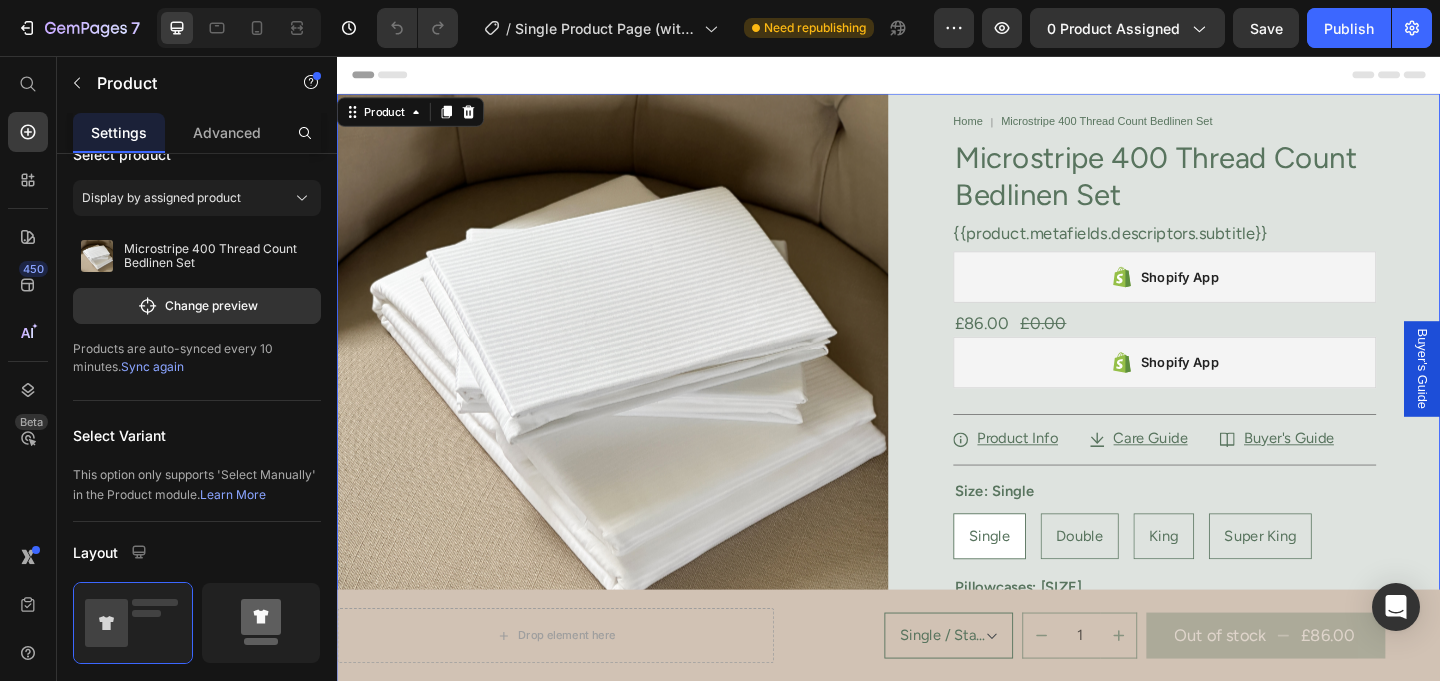 scroll, scrollTop: 0, scrollLeft: 0, axis: both 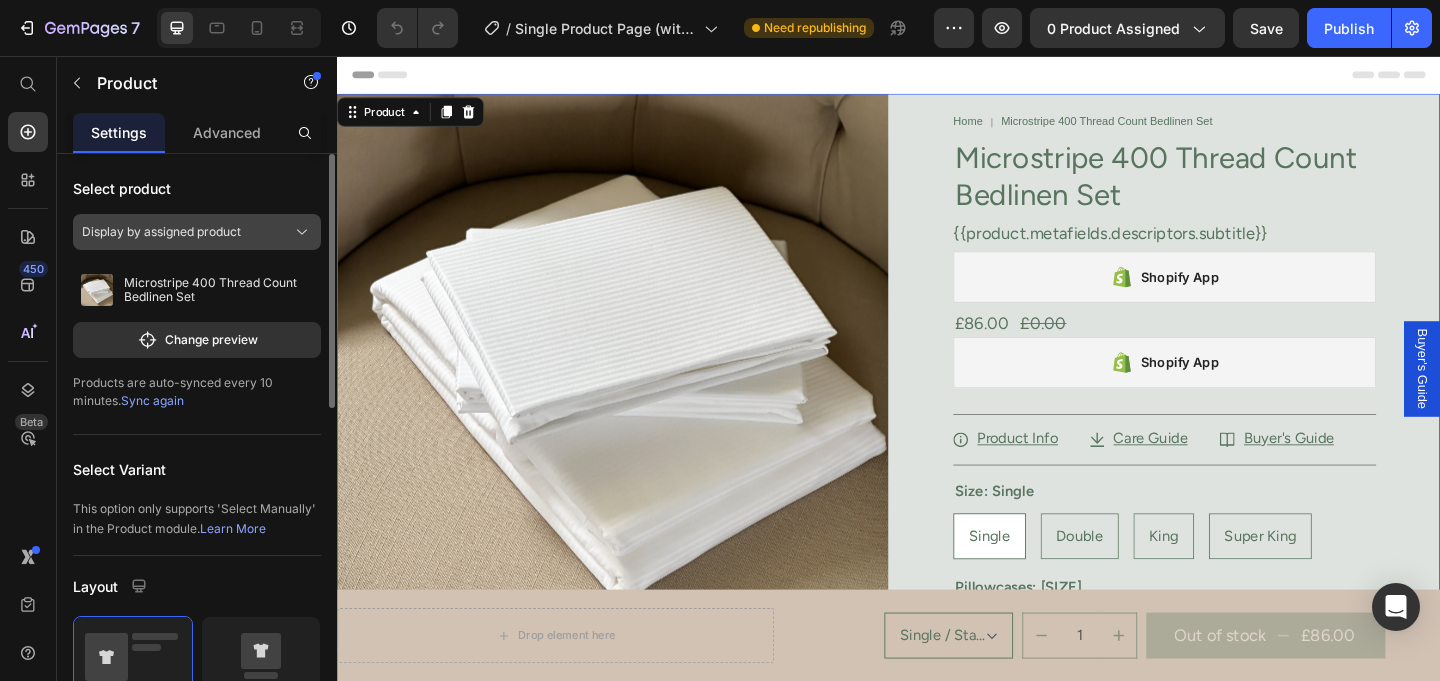 click on "Display by assigned product" 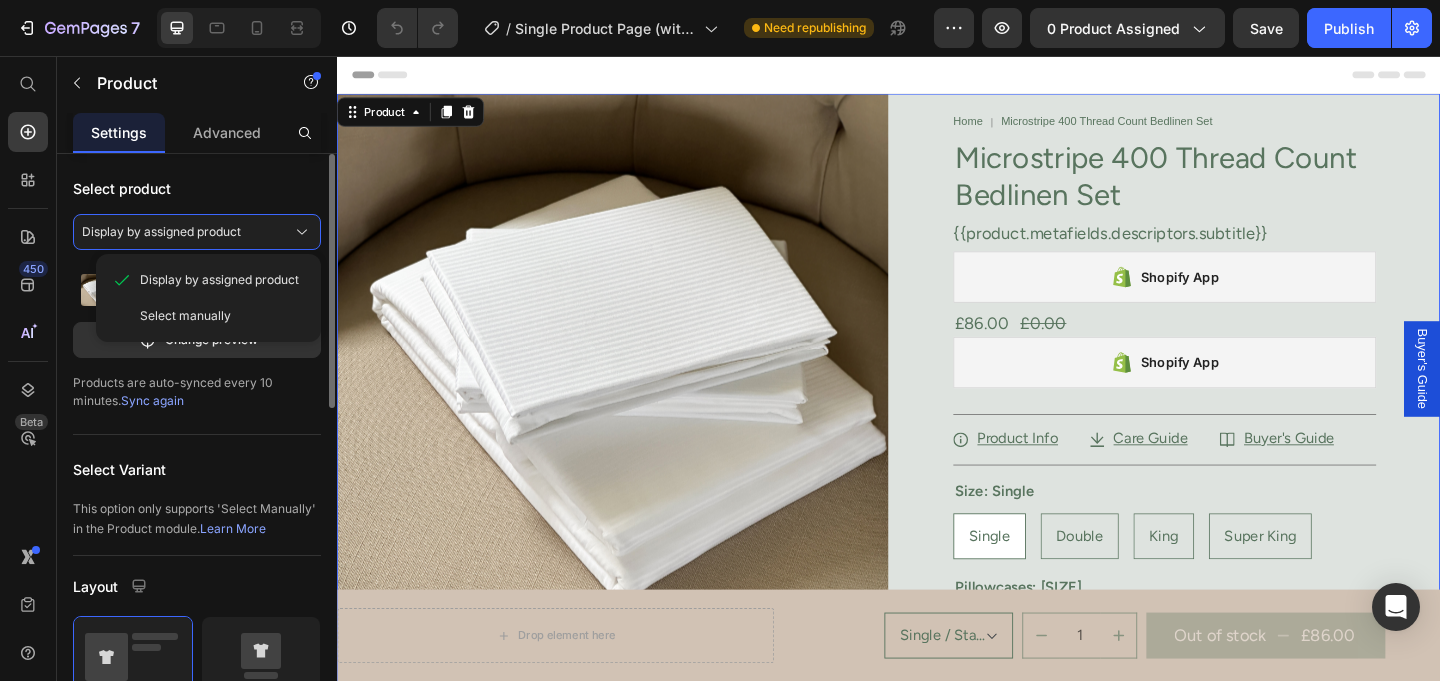 click on "Select product" at bounding box center (197, 188) 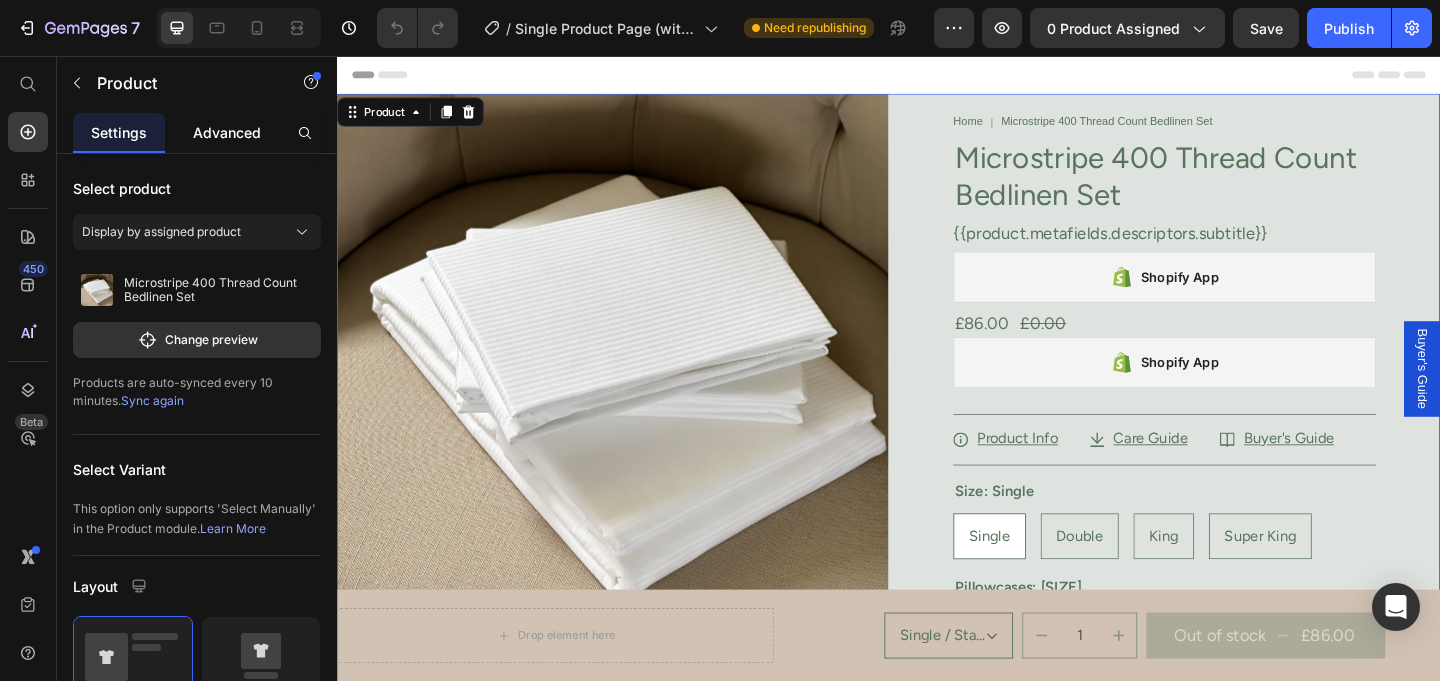 click on "Advanced" at bounding box center [227, 132] 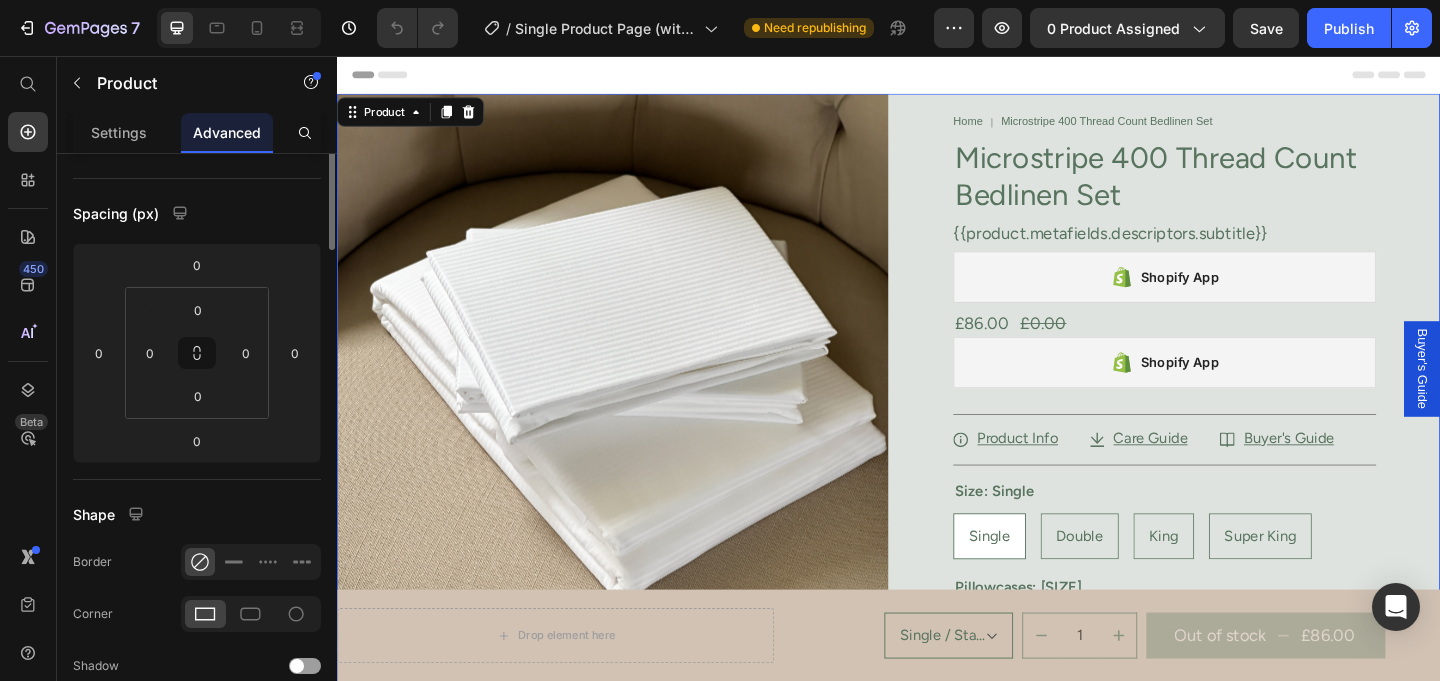 scroll, scrollTop: 0, scrollLeft: 0, axis: both 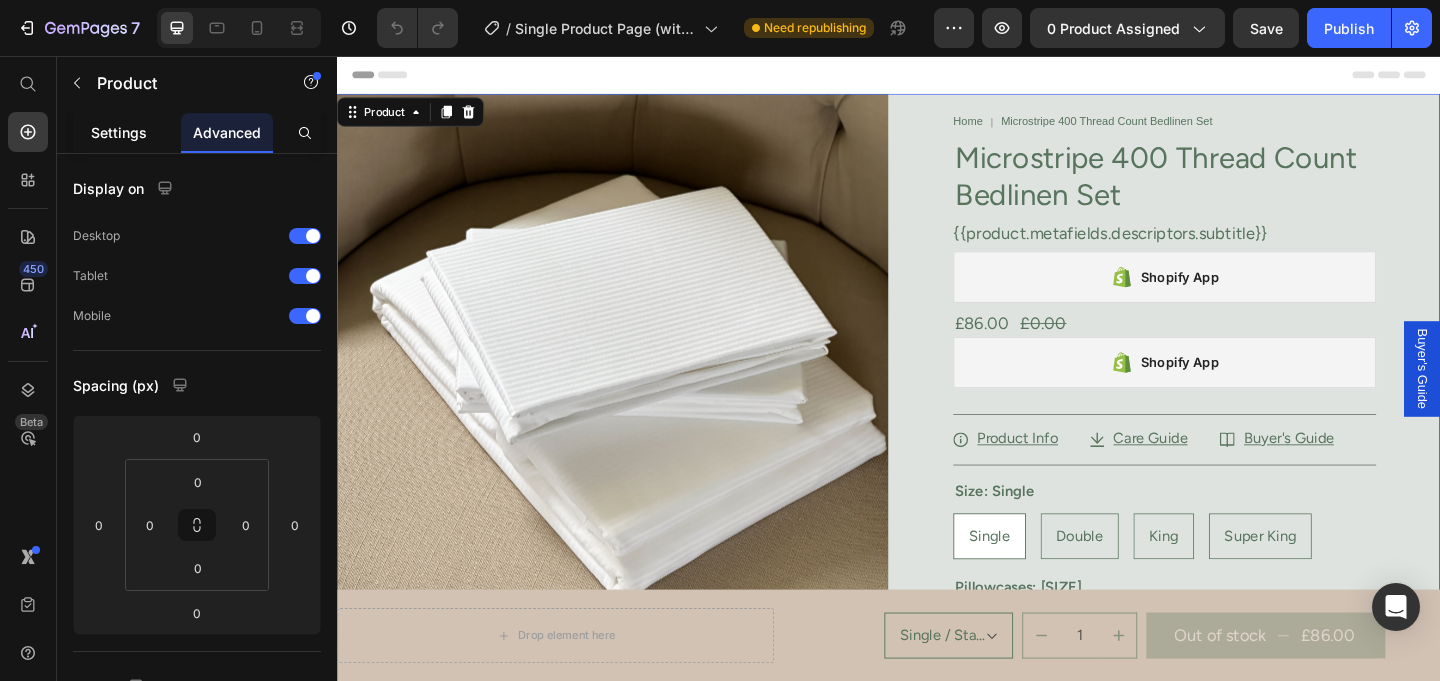 click on "Settings" at bounding box center [119, 132] 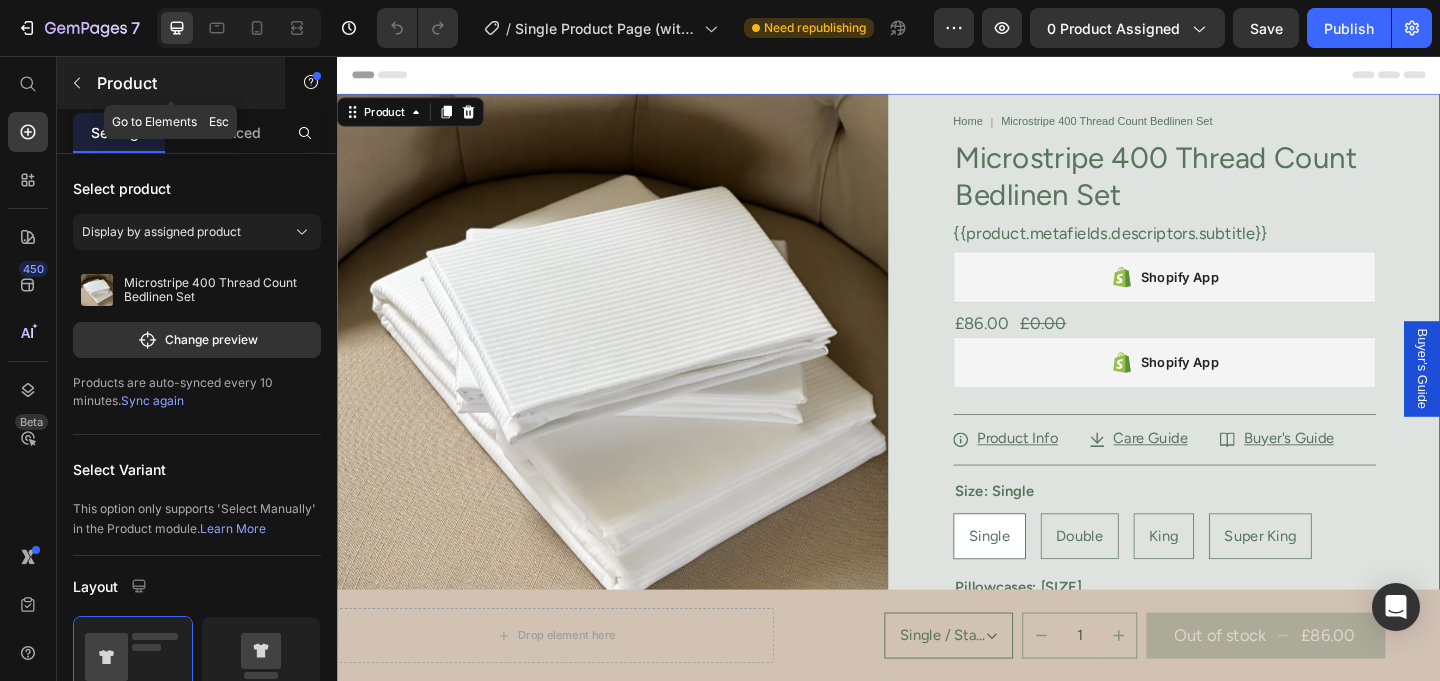 click 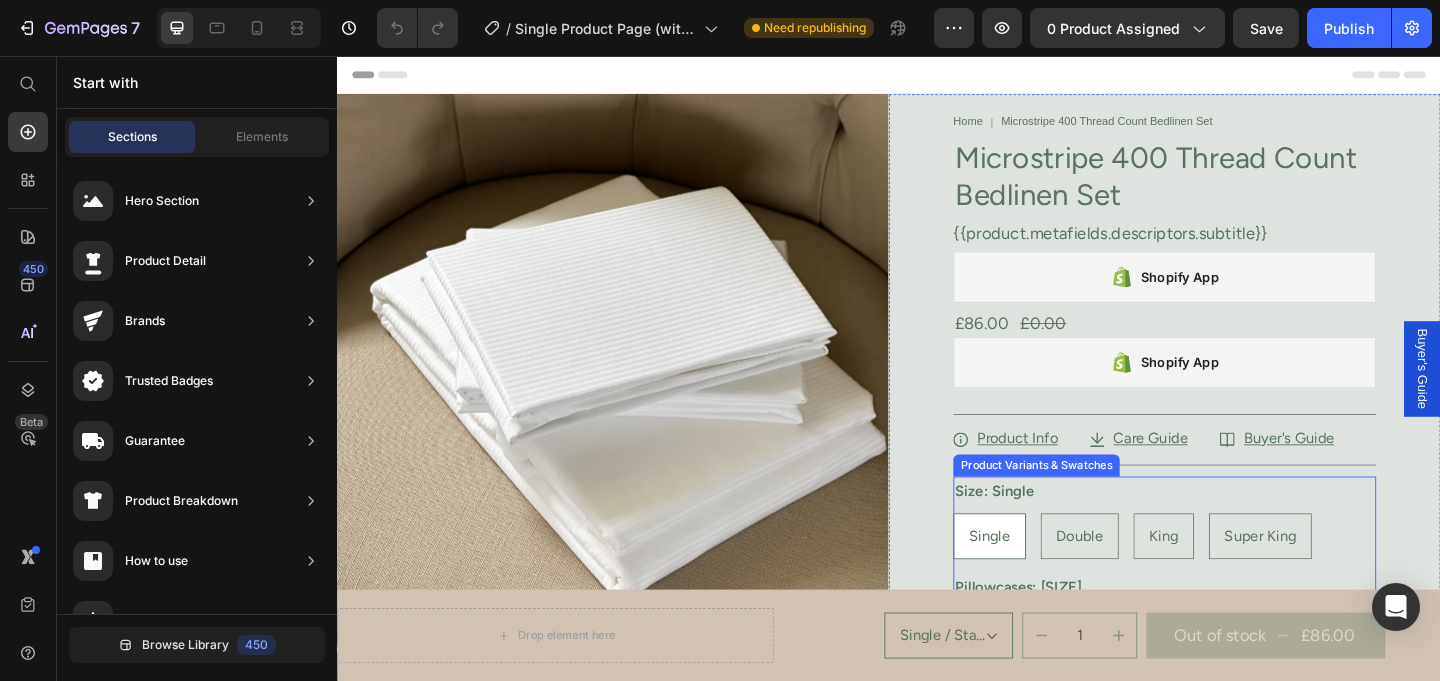click on "Product Variants & Swatches" at bounding box center [1097, 501] 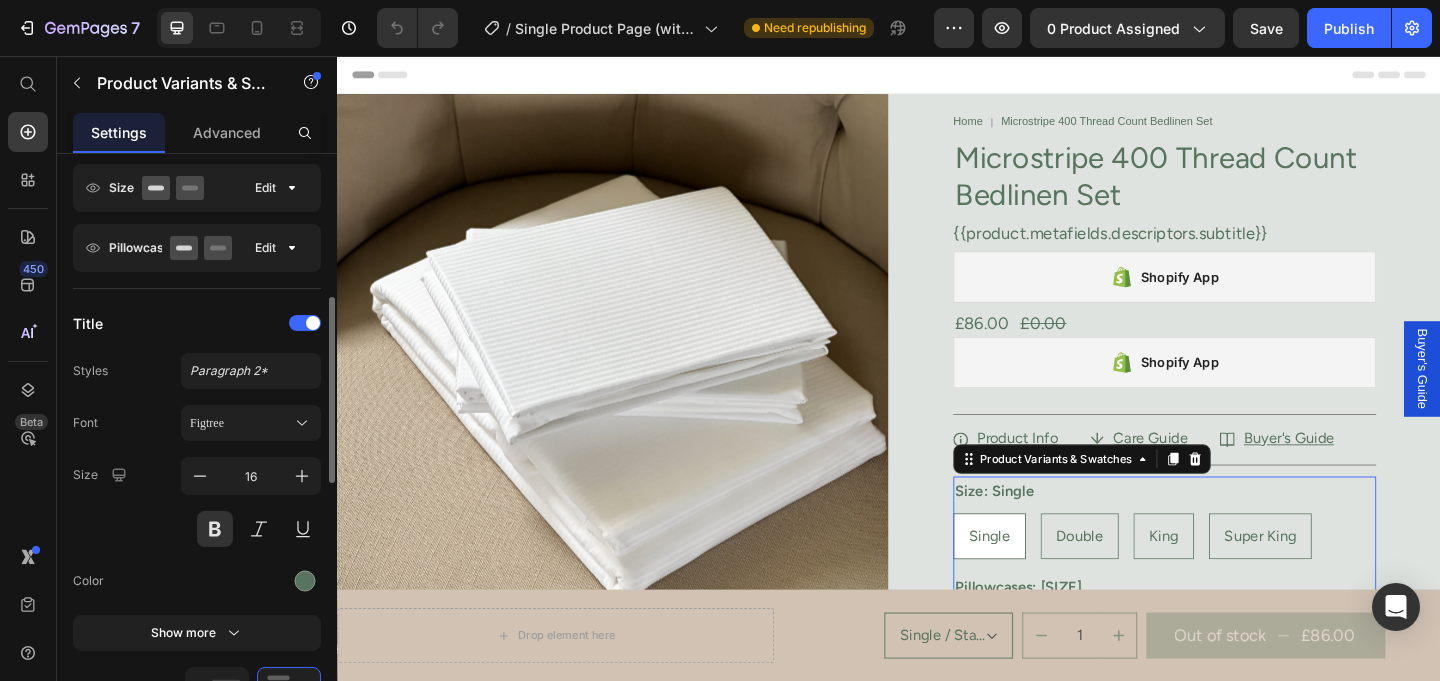 scroll, scrollTop: 502, scrollLeft: 0, axis: vertical 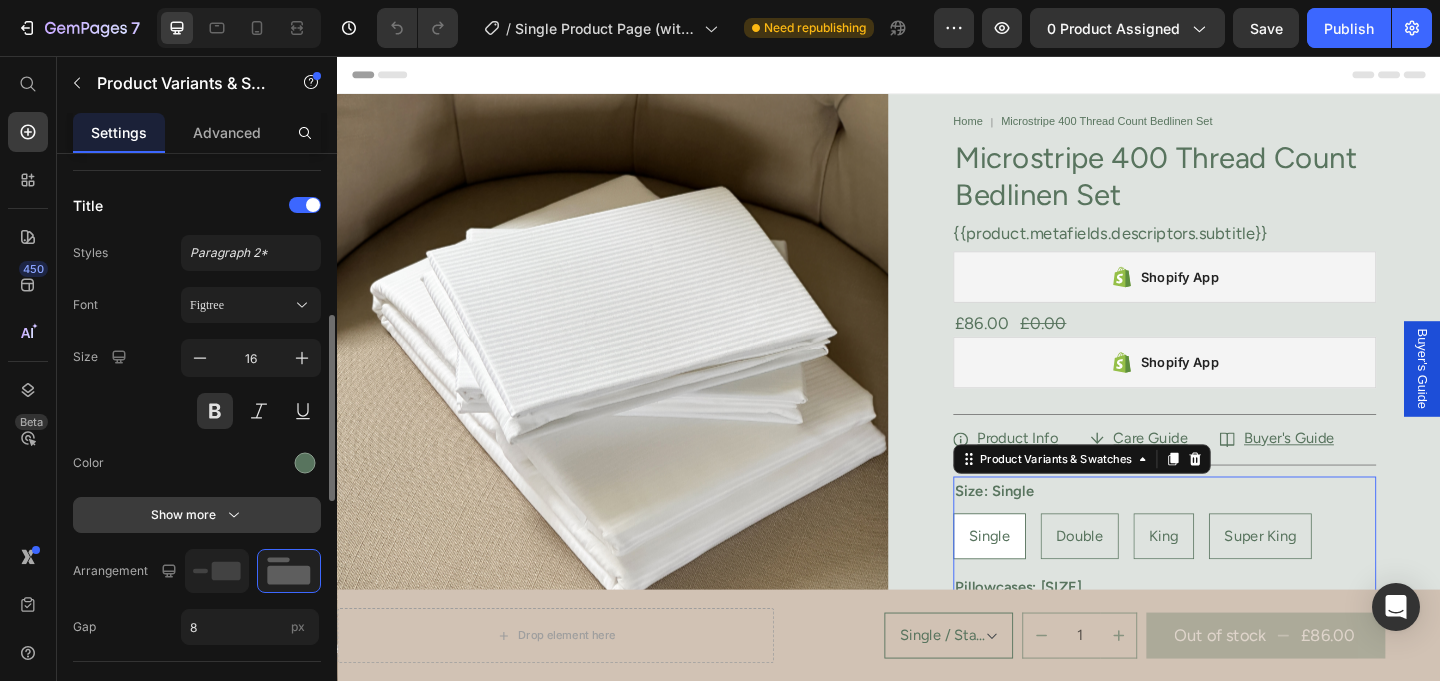 click on "Show more" at bounding box center [197, 515] 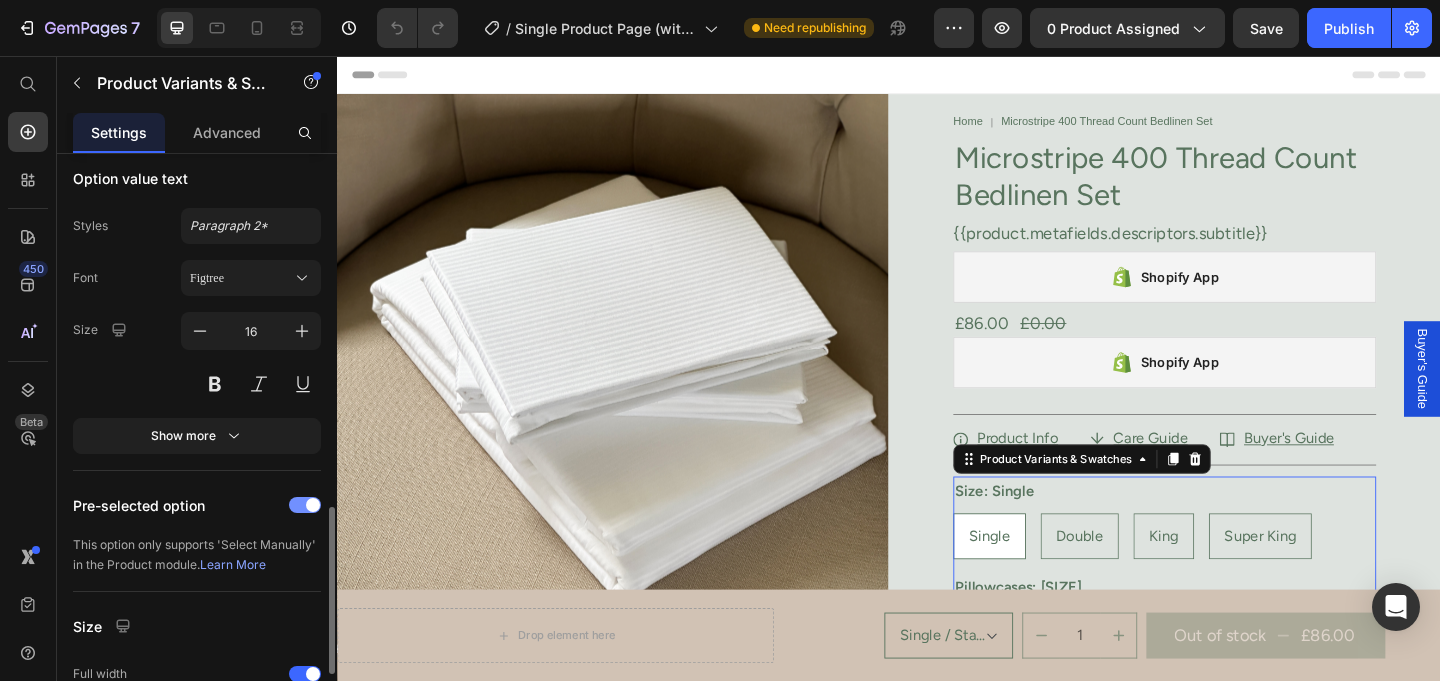 scroll, scrollTop: 1235, scrollLeft: 0, axis: vertical 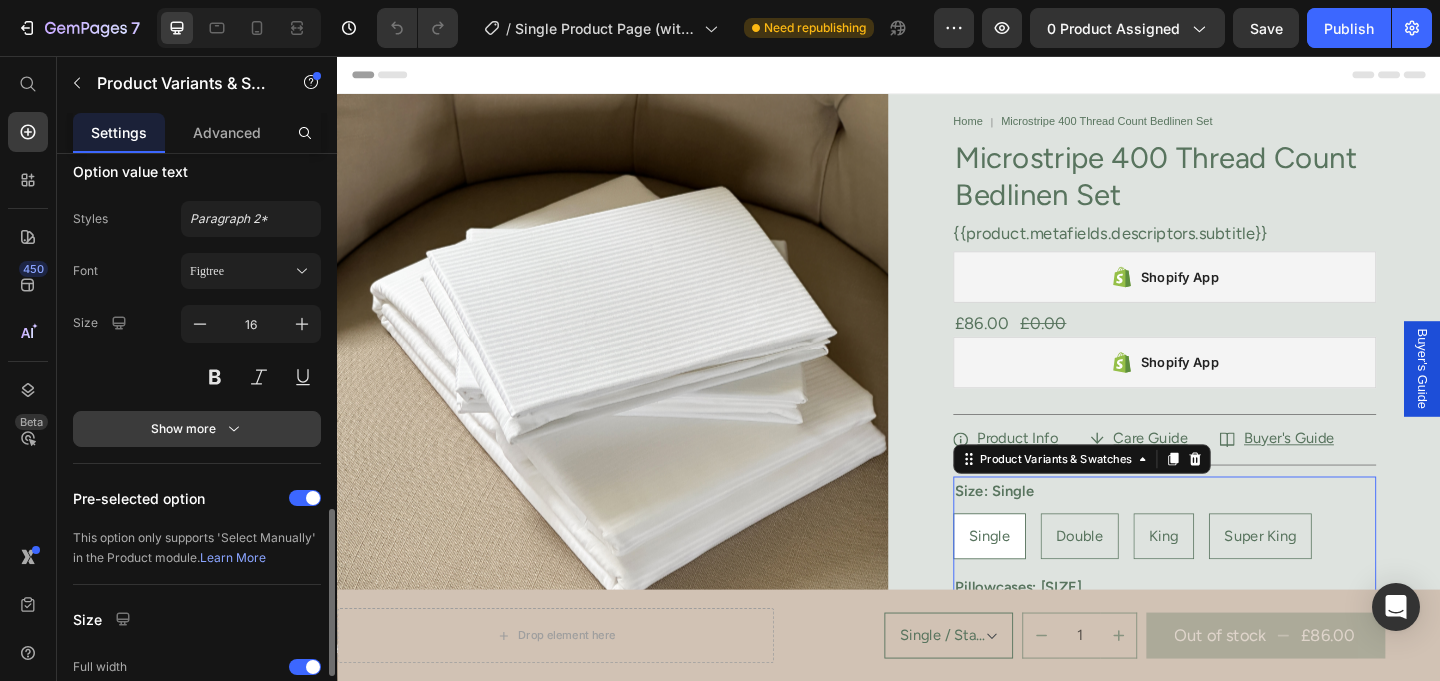 click on "Show more" at bounding box center [197, 429] 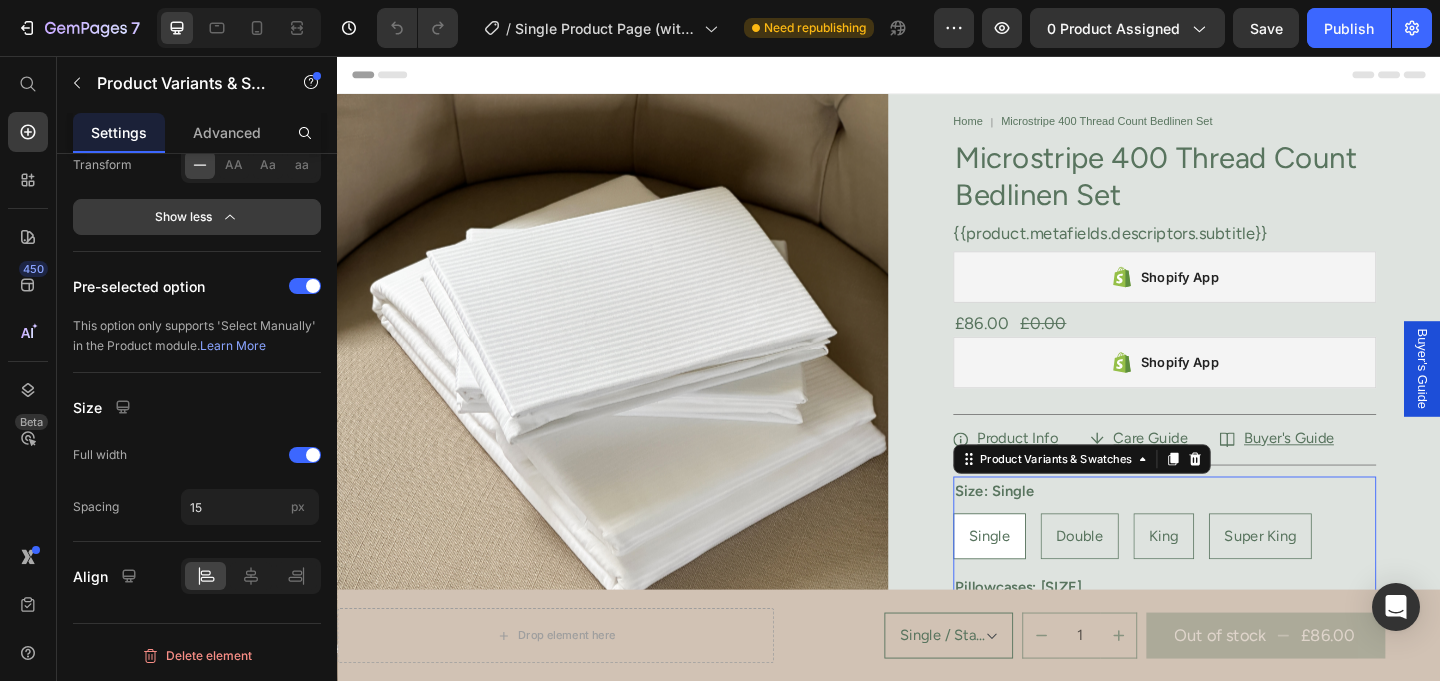 scroll, scrollTop: 0, scrollLeft: 0, axis: both 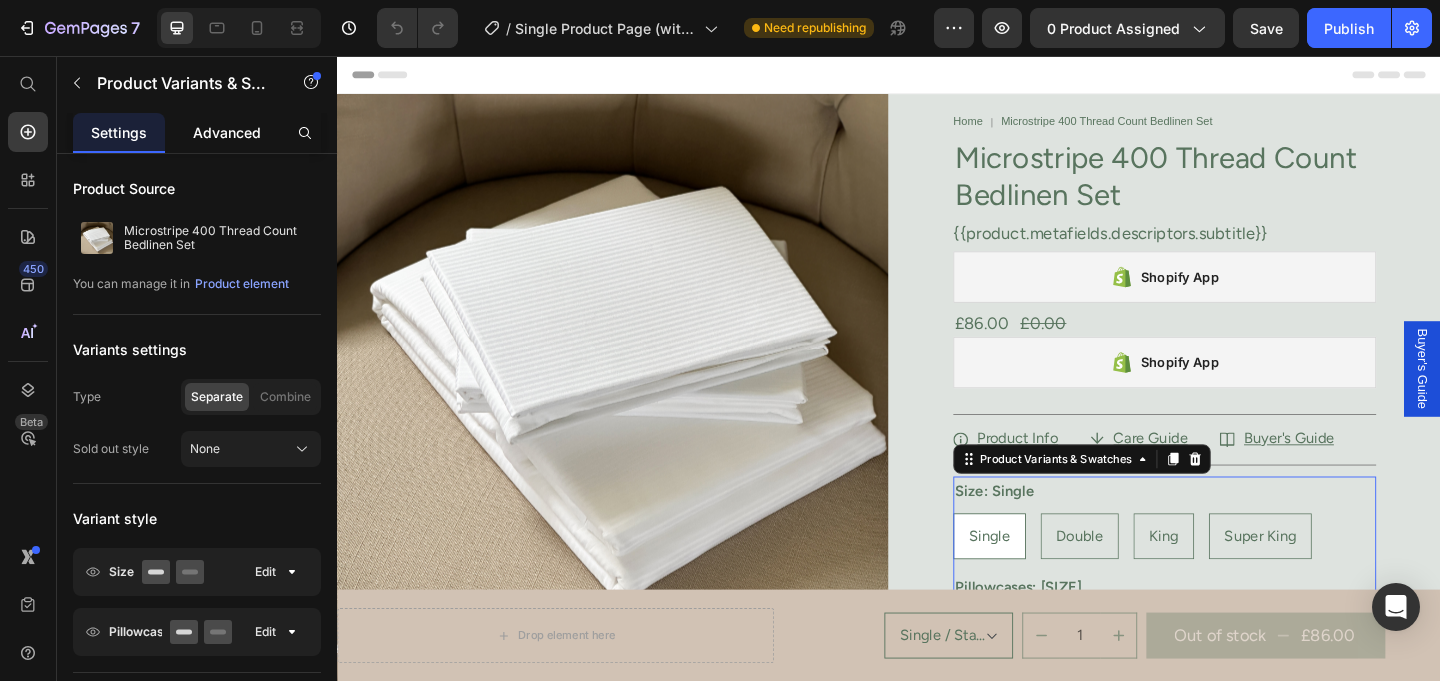 click on "Advanced" at bounding box center [227, 132] 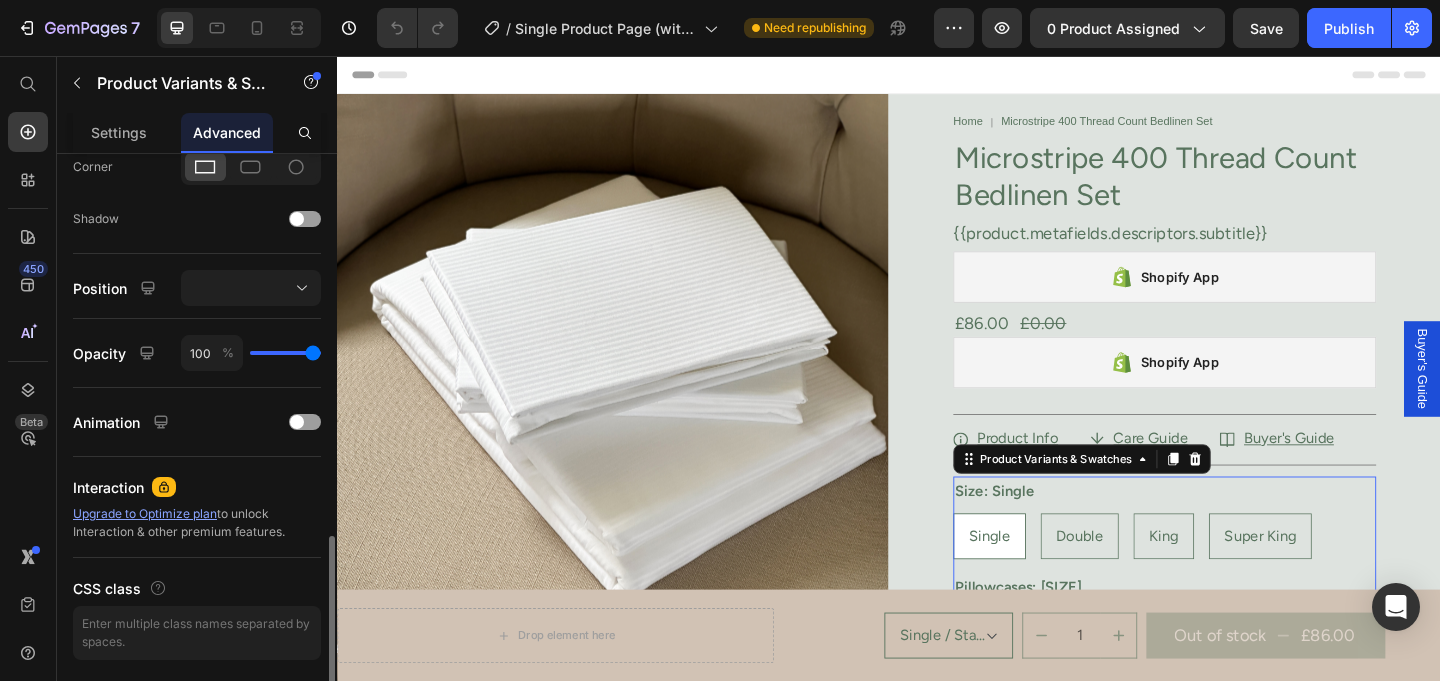 scroll, scrollTop: 685, scrollLeft: 0, axis: vertical 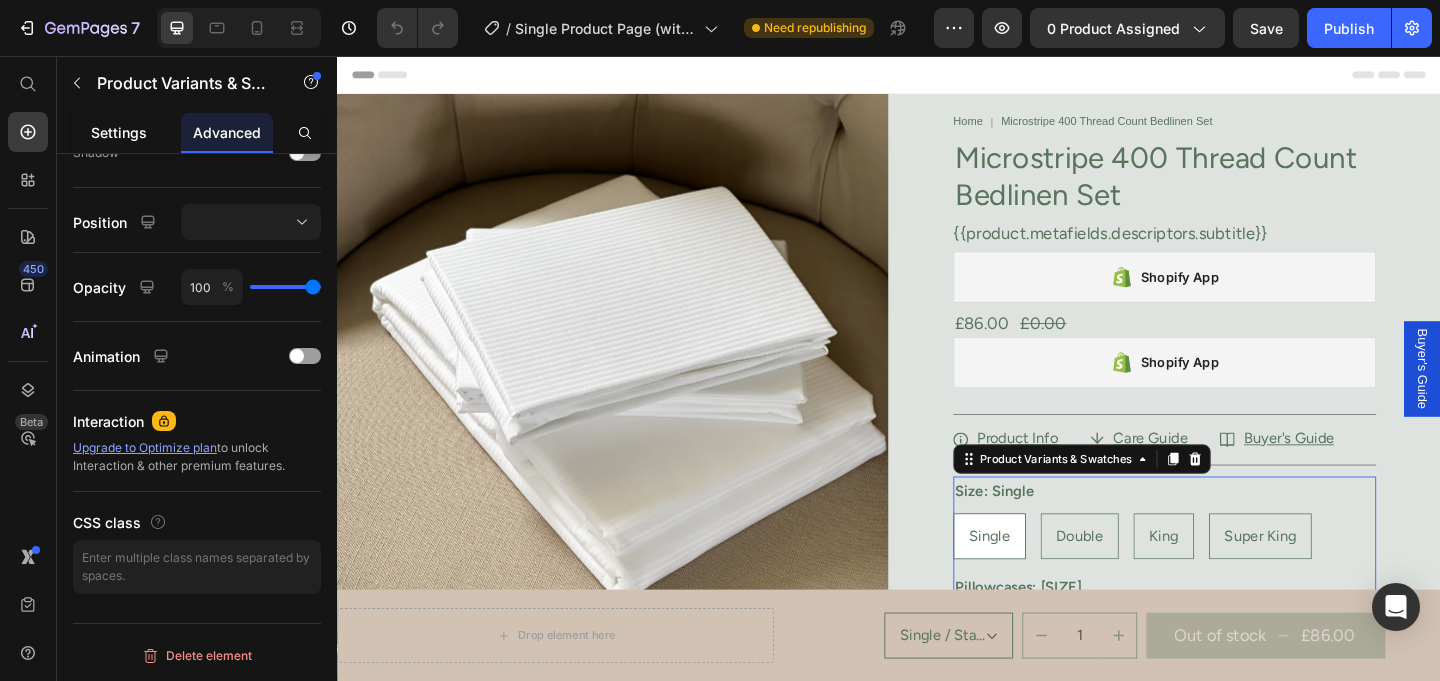 click on "Settings" at bounding box center (119, 132) 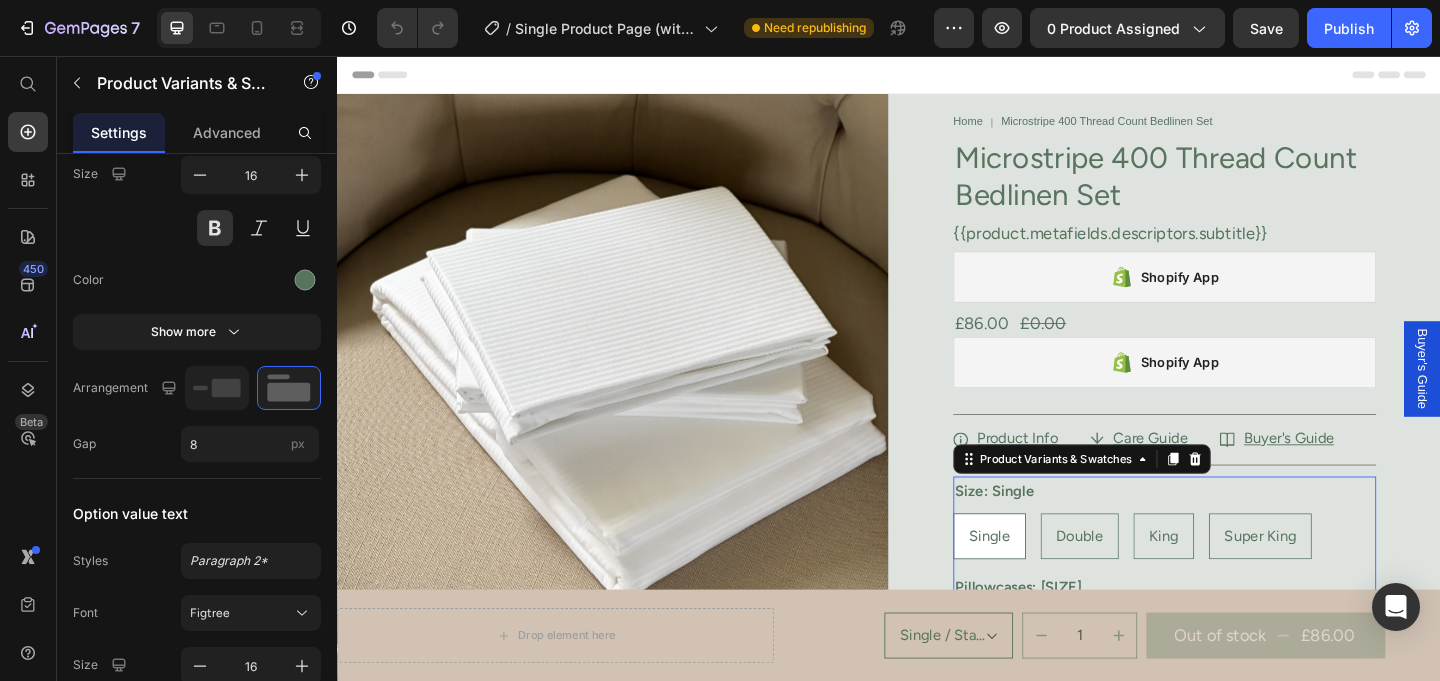 scroll, scrollTop: 0, scrollLeft: 0, axis: both 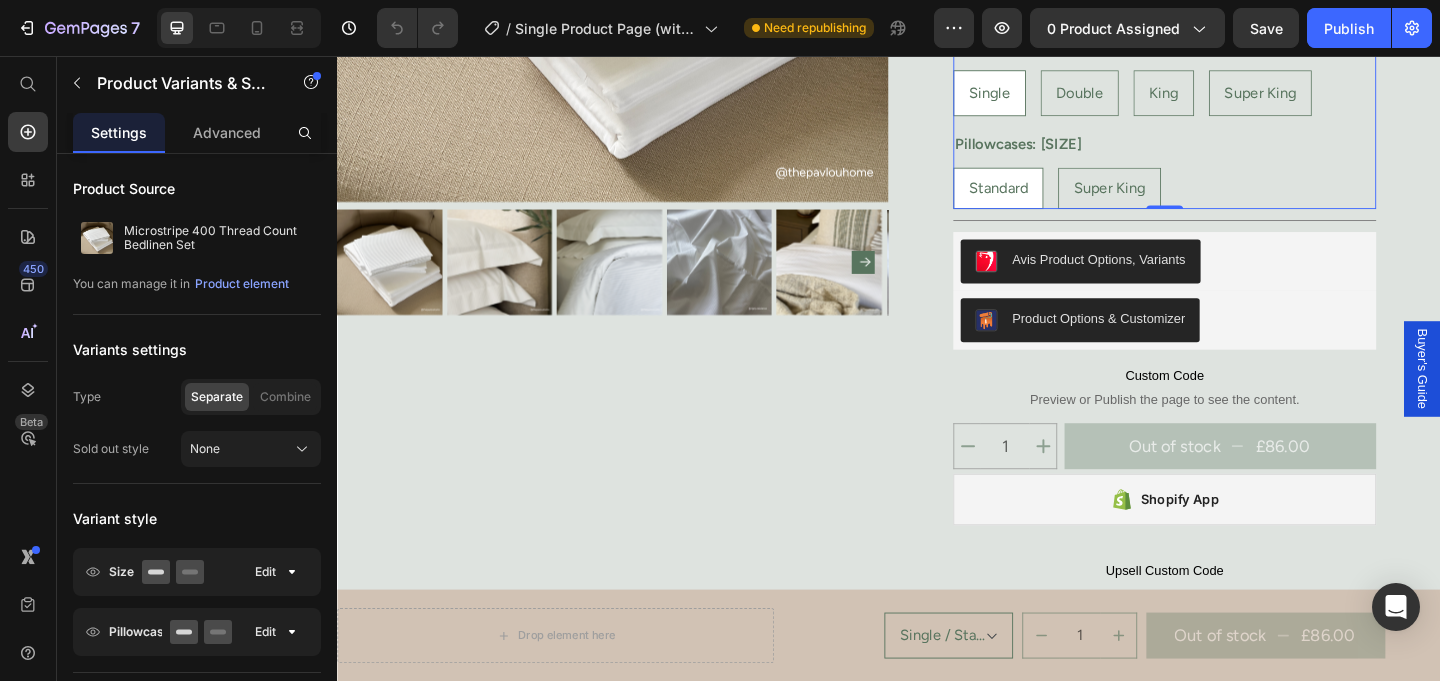 click on "Double" at bounding box center [1144, 96] 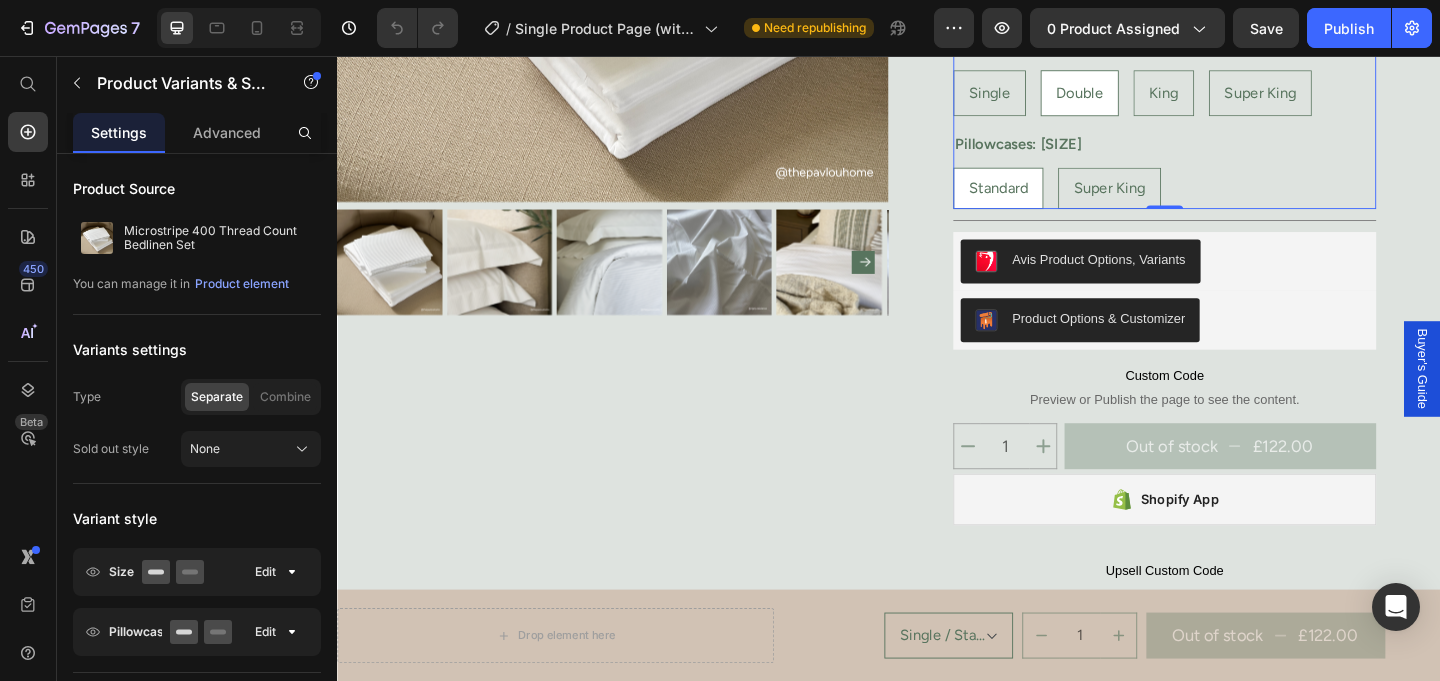 click on "Super King" at bounding box center (1341, 96) 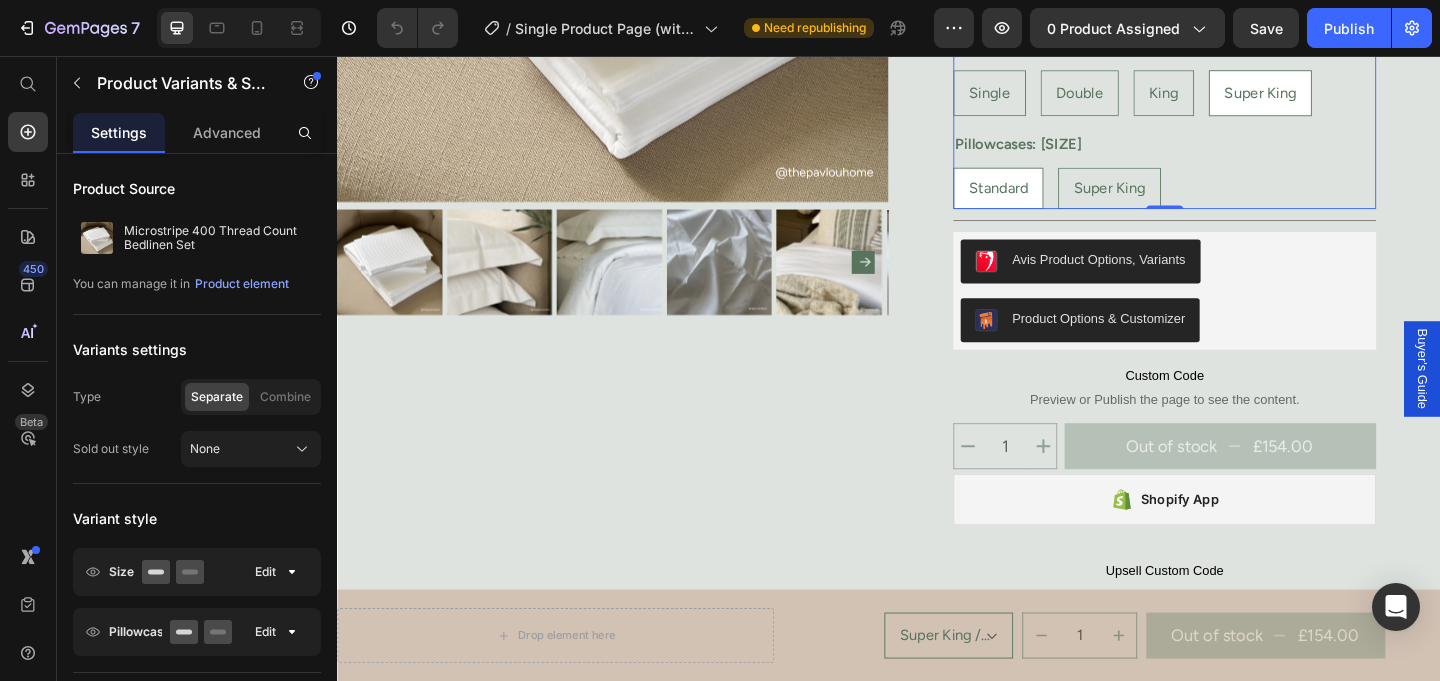 click on "King" at bounding box center [1236, 96] 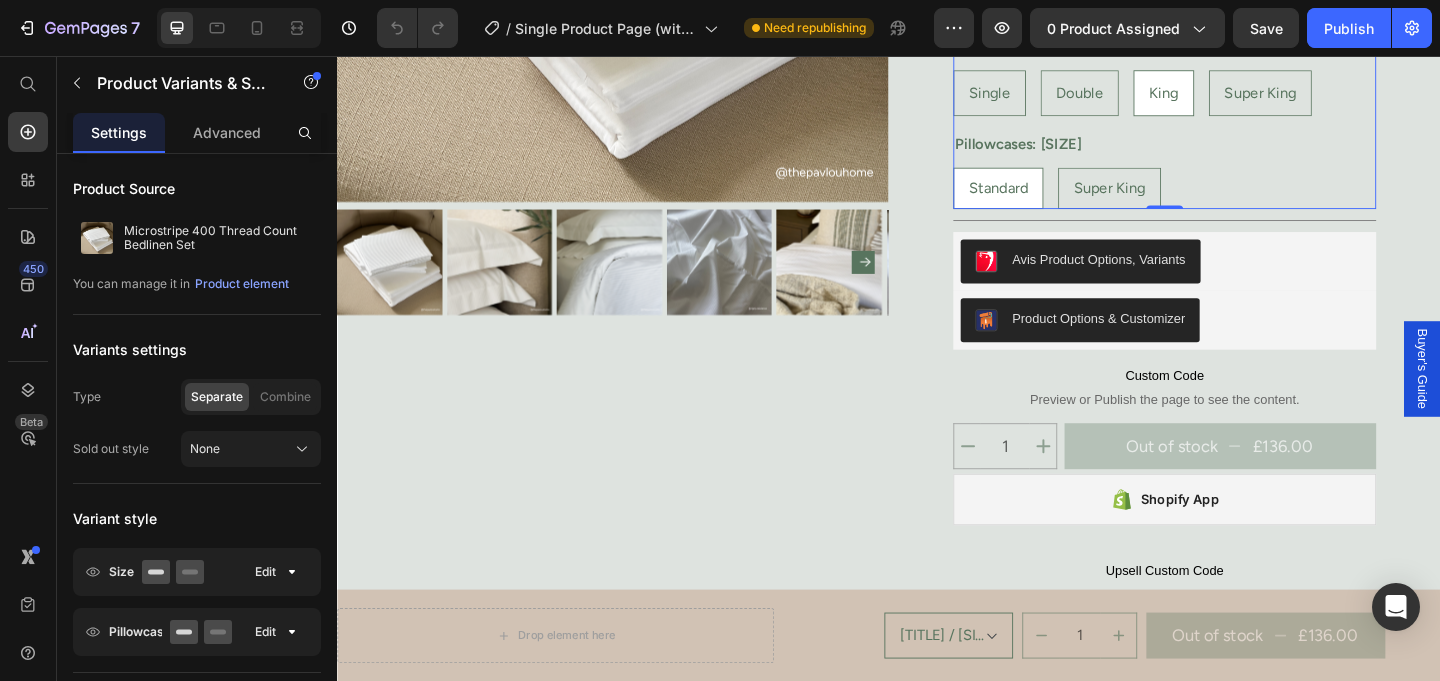 scroll, scrollTop: 0, scrollLeft: 0, axis: both 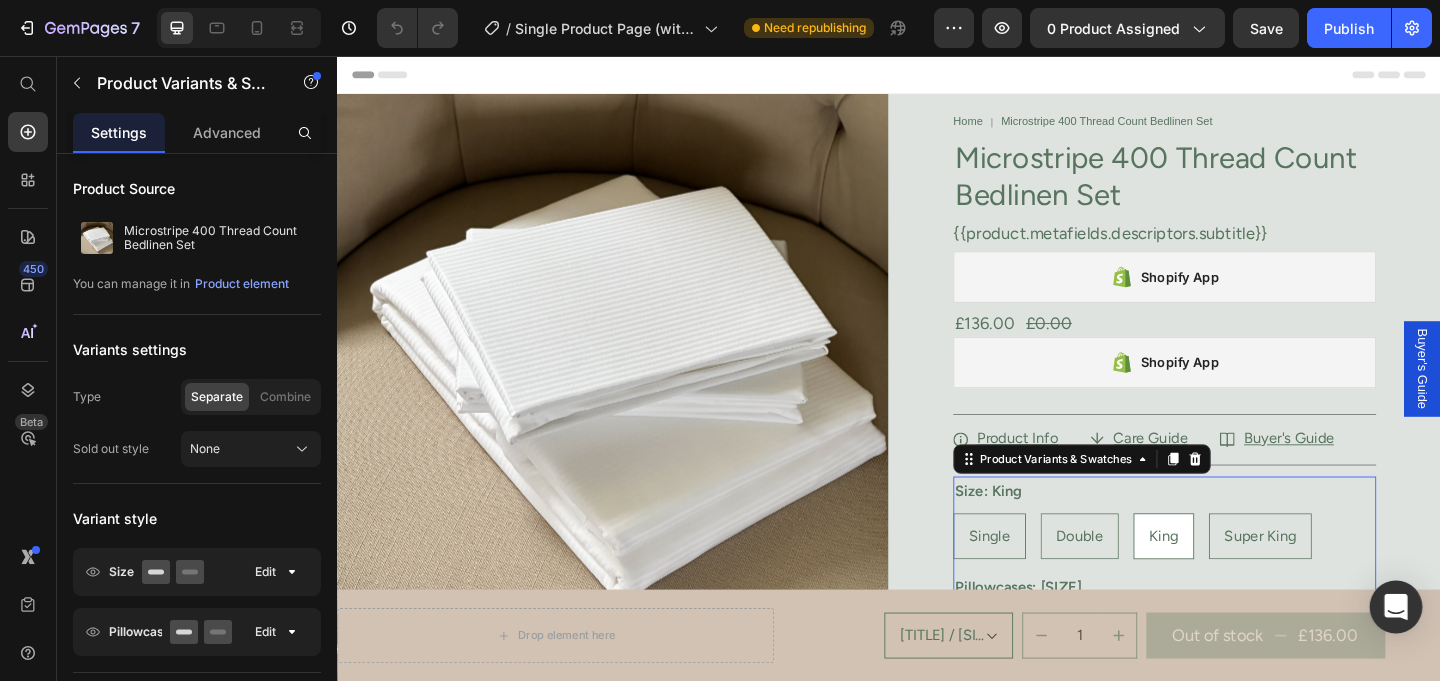 click 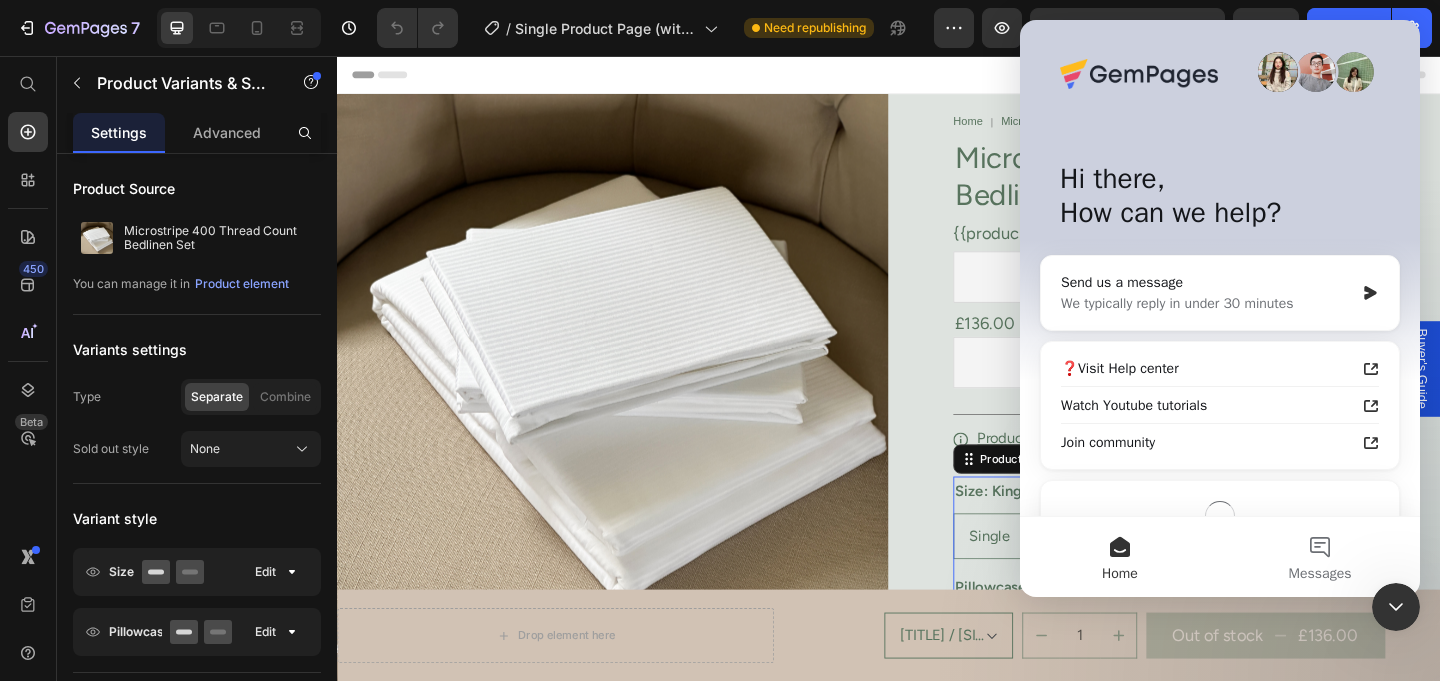 scroll, scrollTop: 0, scrollLeft: 0, axis: both 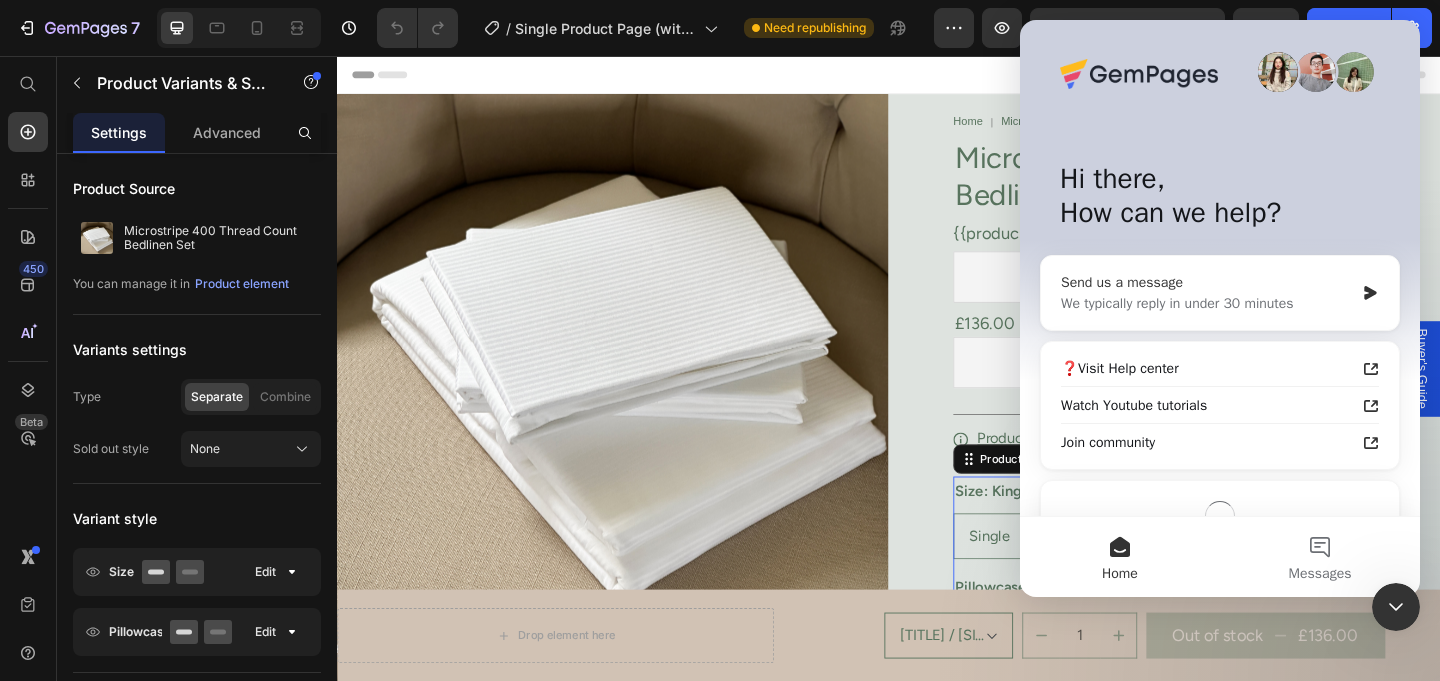 click on "We typically reply in under 30 minutes" at bounding box center [1207, 303] 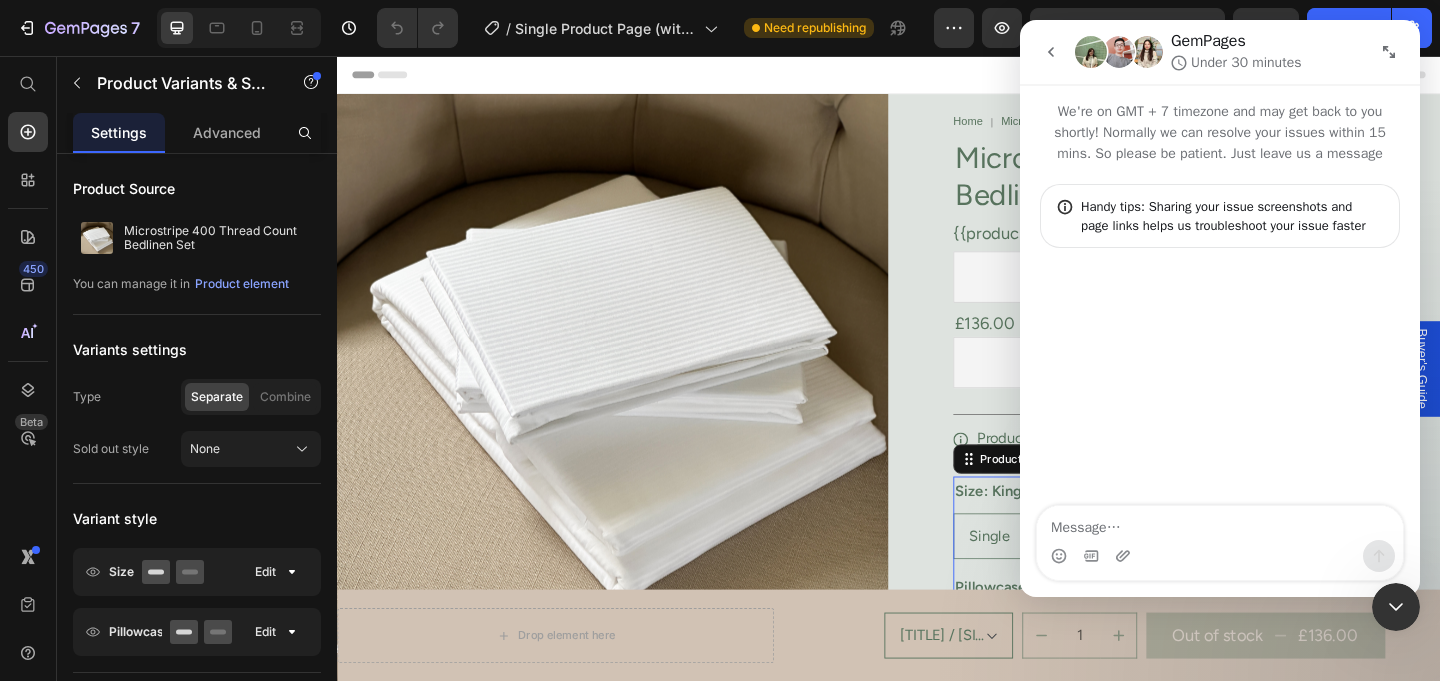 click at bounding box center (1220, 523) 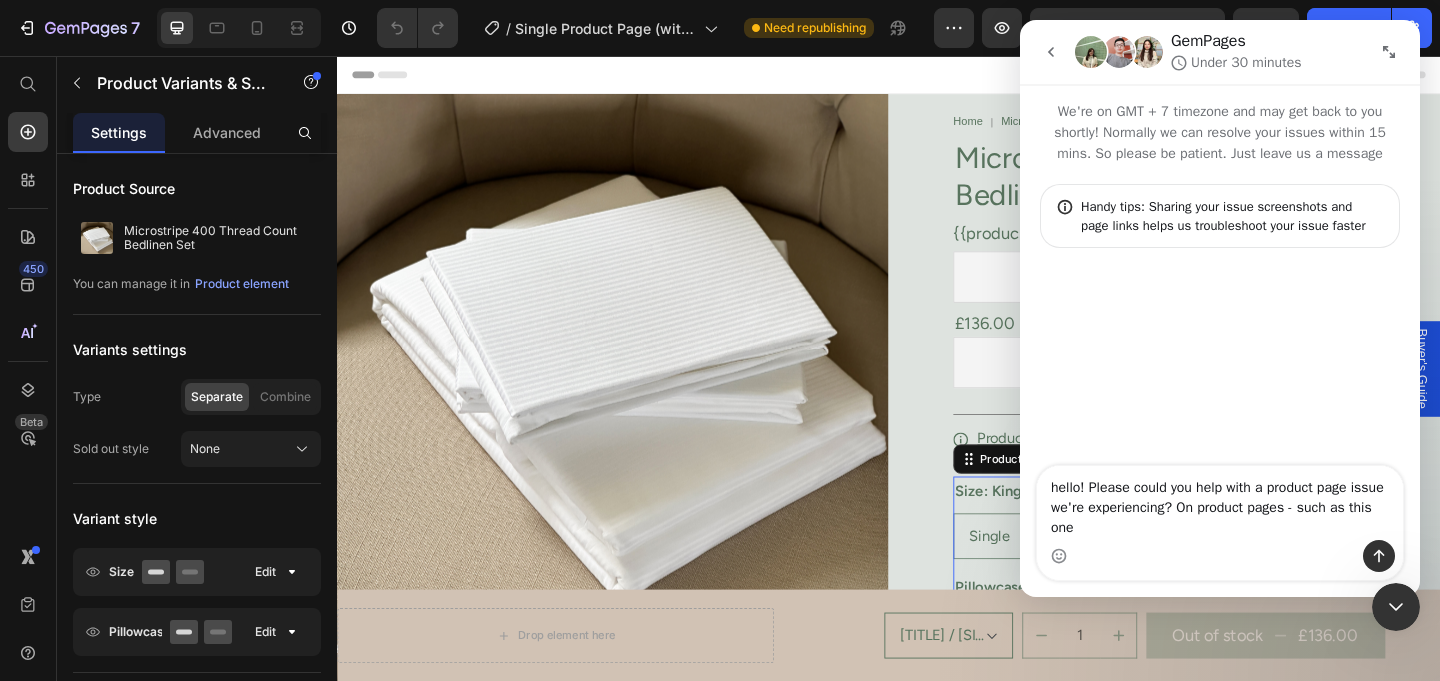 drag, startPoint x: 1337, startPoint y: 511, endPoint x: 1365, endPoint y: 523, distance: 30.463093 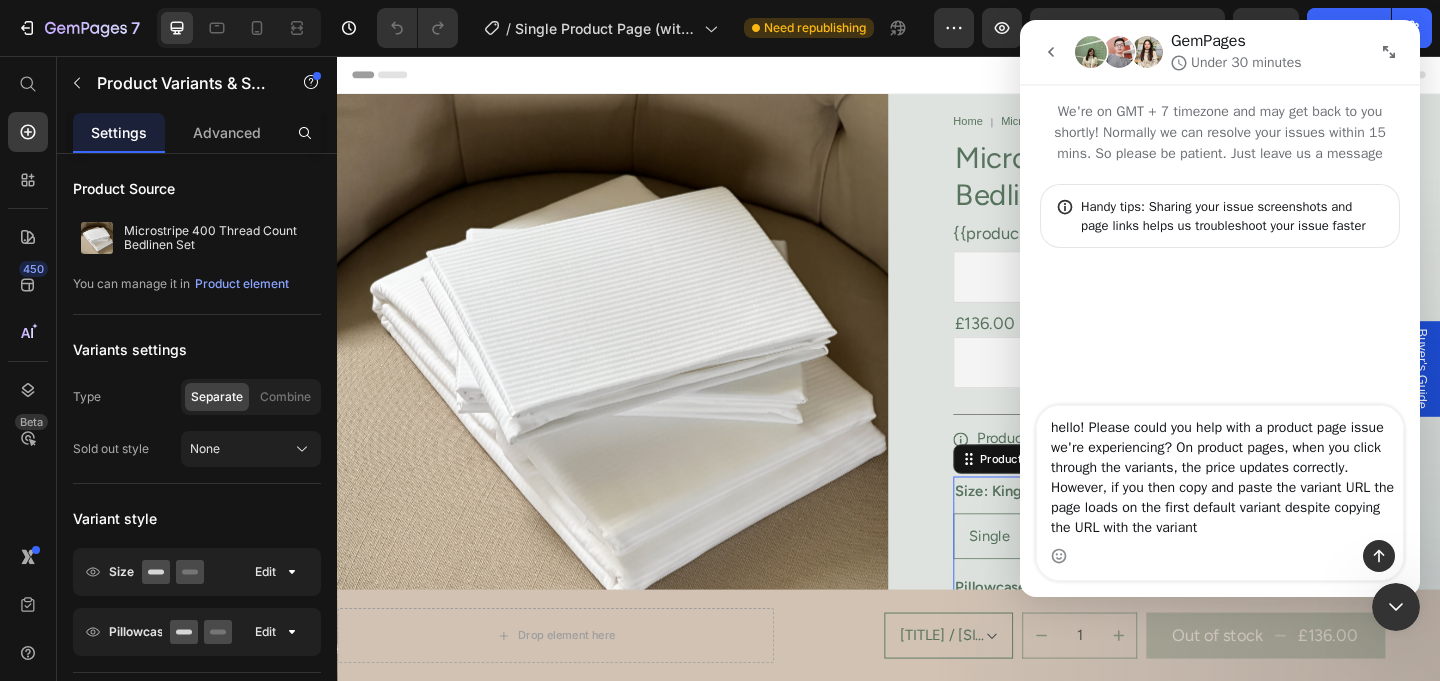 click on "hello! Please could you help with a product page issue we're experiencing? On product pages, when you click through the variants, the price updates correctly. However, if you then copy and paste the variant URL the page loads on the first default variant despite copying the URL with the variant" at bounding box center (1220, 473) 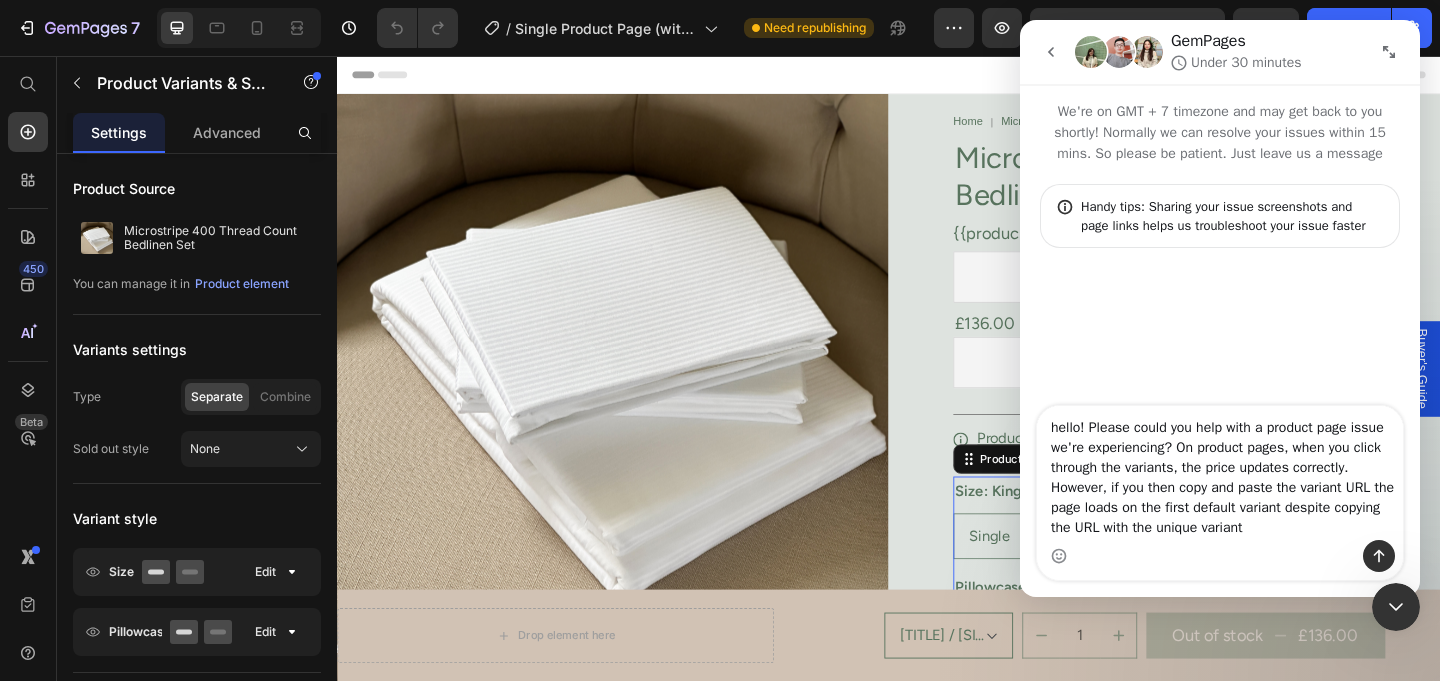 click on "hello! Please could you help with a product page issue we're experiencing? On product pages, when you click through the variants, the price updates correctly. However, if you then copy and paste the variant URL the page loads on the first default variant despite copying the URL with the unique variant" at bounding box center [1220, 473] 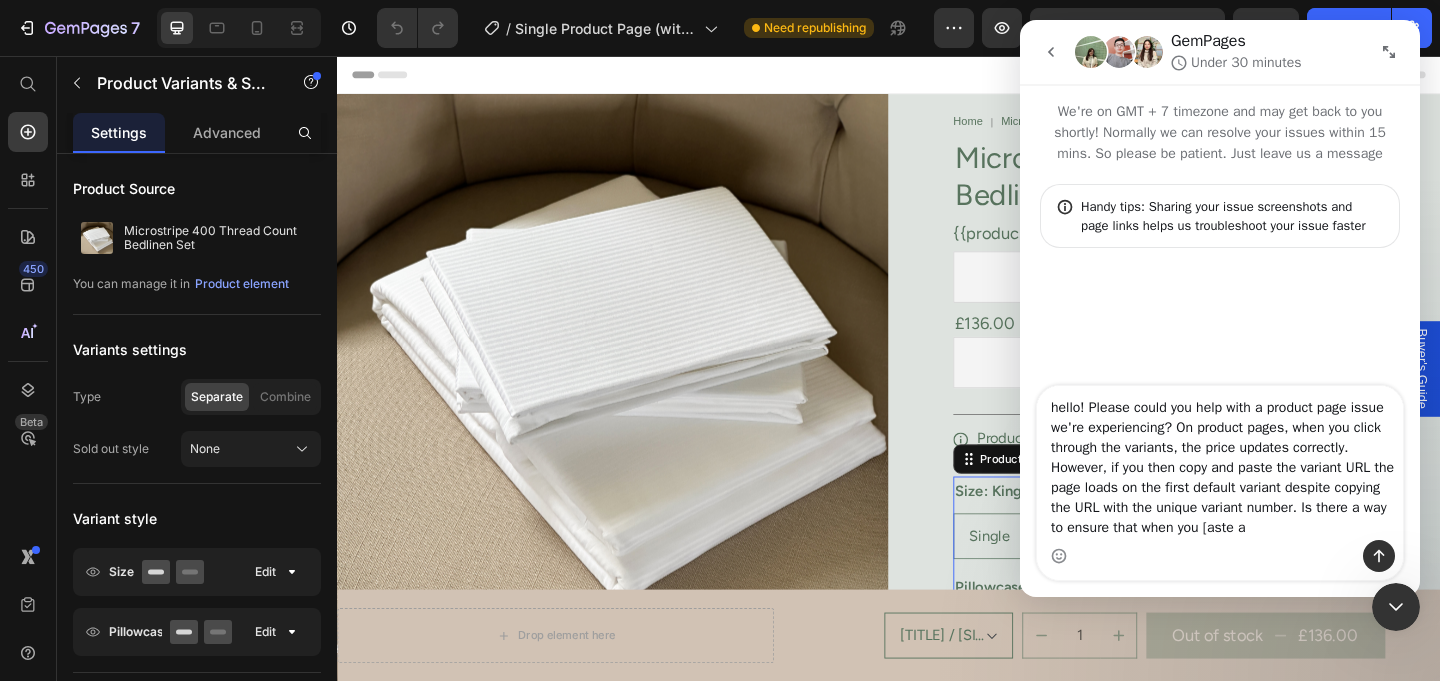 scroll, scrollTop: 12, scrollLeft: 0, axis: vertical 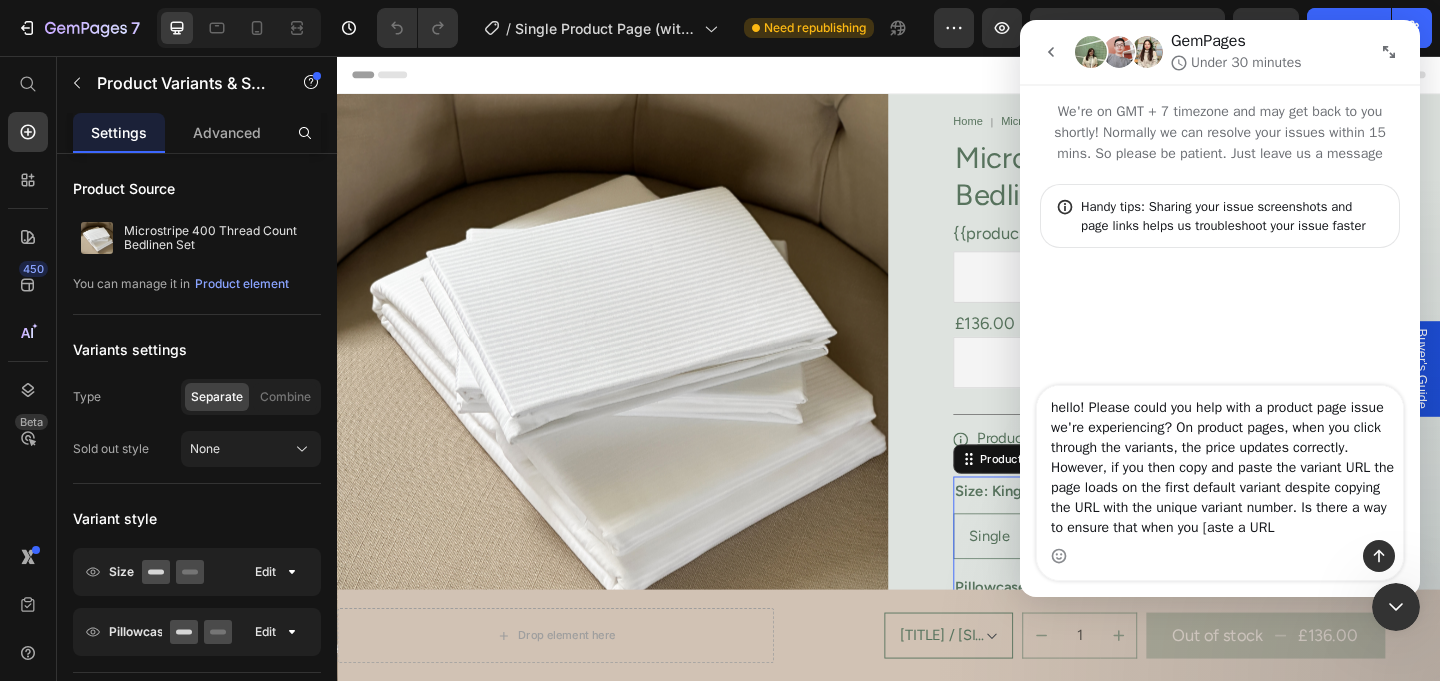 click on "hello! Please could you help with a product page issue we're experiencing? On product pages, when you click through the variants, the price updates correctly. However, if you then copy and paste the variant URL the page loads on the first default variant despite copying the URL with the unique variant number. Is there a way to ensure that when you [aste a URL" at bounding box center (1220, 463) 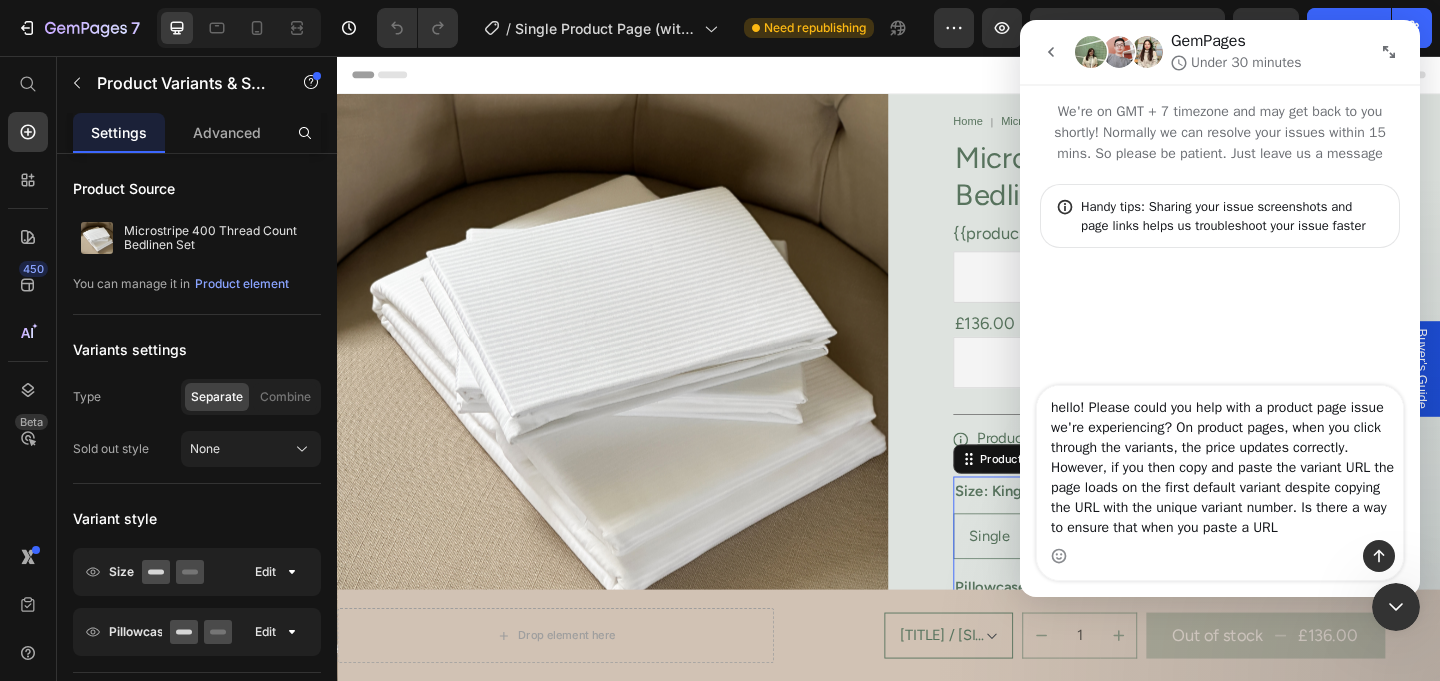 click on "hello! Please could you help with a product page issue we're experiencing? On product pages, when you click through the variants, the price updates correctly. However, if you then copy and paste the variant URL the page loads on the first default variant despite copying the URL with the unique variant number. Is there a way to ensure that when you paste a URL" at bounding box center (1220, 463) 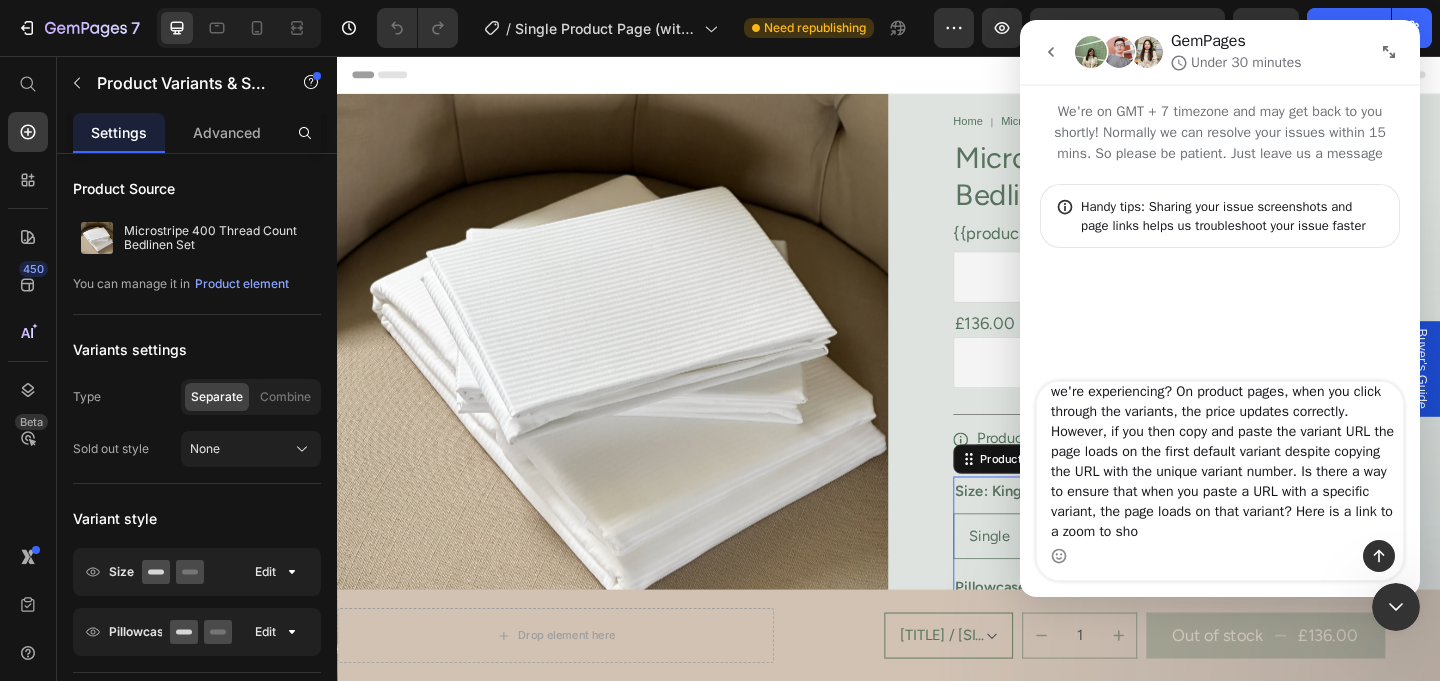 scroll, scrollTop: 52, scrollLeft: 0, axis: vertical 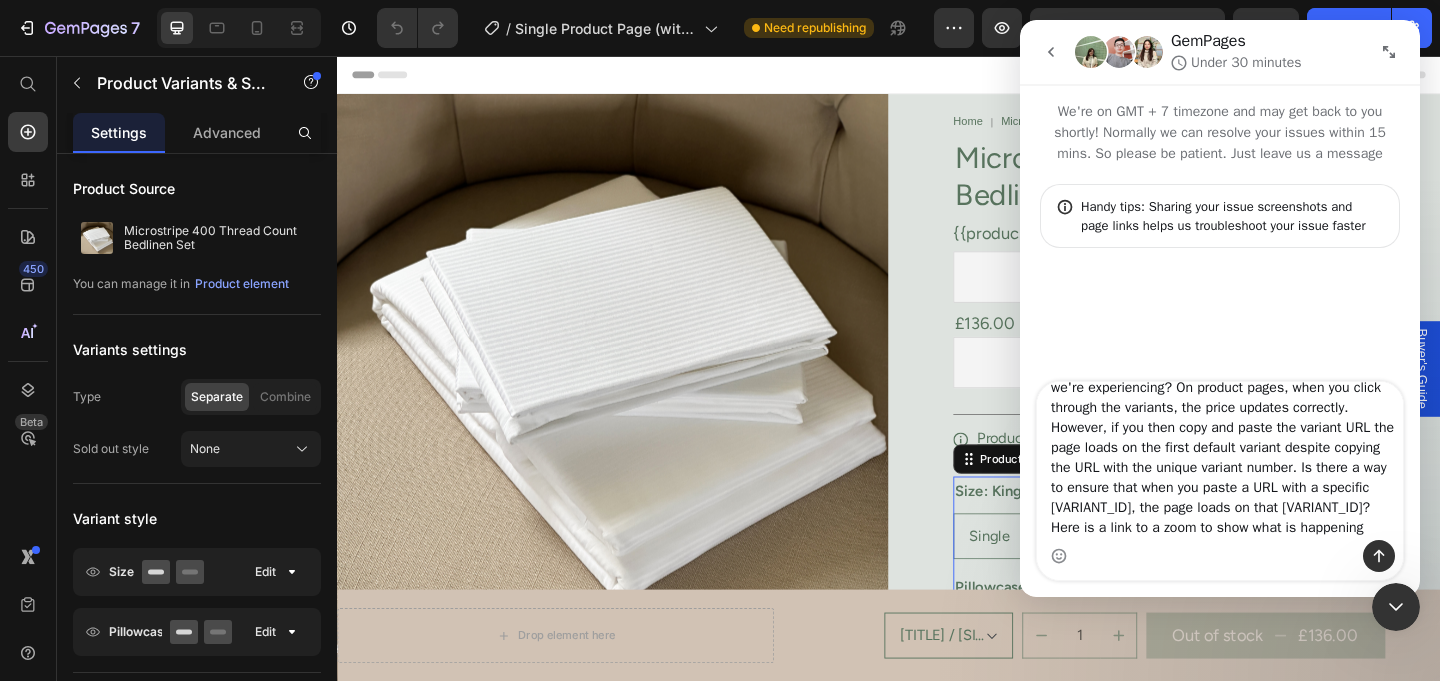 click at bounding box center [1220, 556] 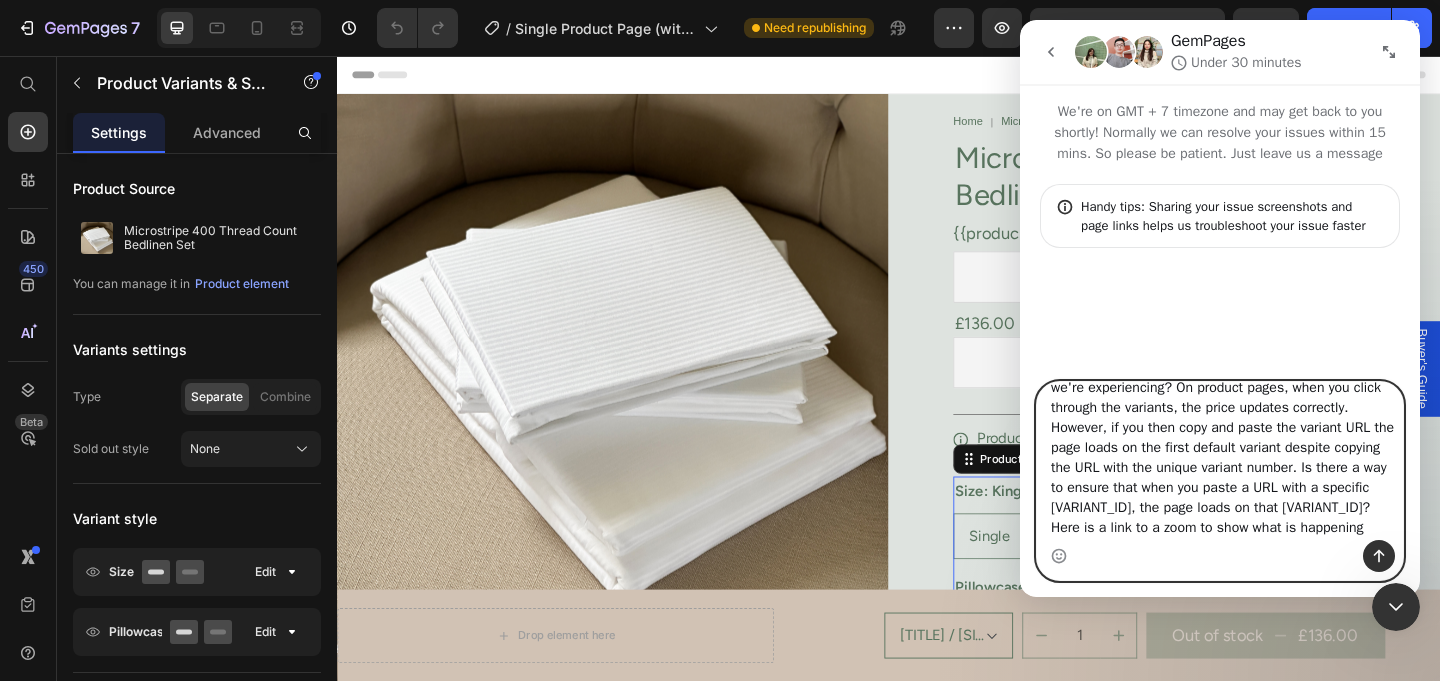 click on "hello! Please could you help with a product page issue we're experiencing? On product pages, when you click through the variants, the price updates correctly. However, if you then copy and paste the variant URL the page loads on the first default variant despite copying the URL with the unique variant number. Is there a way to ensure that when you paste a URL with a specific [VARIANT_ID], the page loads on that [VARIANT_ID]? Here is a link to a zoom to show what is happening" at bounding box center (1220, 461) 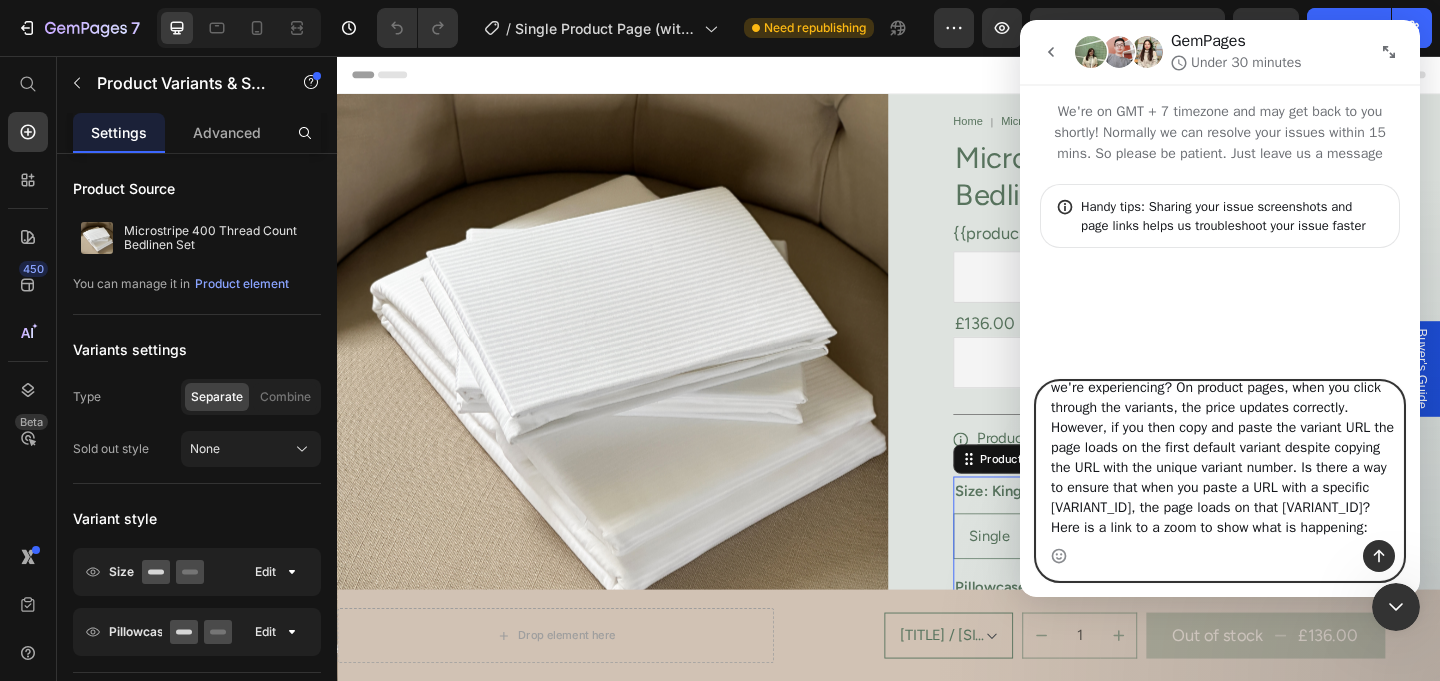 paste on "https://www.loom.com/share/[URL_ID]?sid=[URL_ID]" 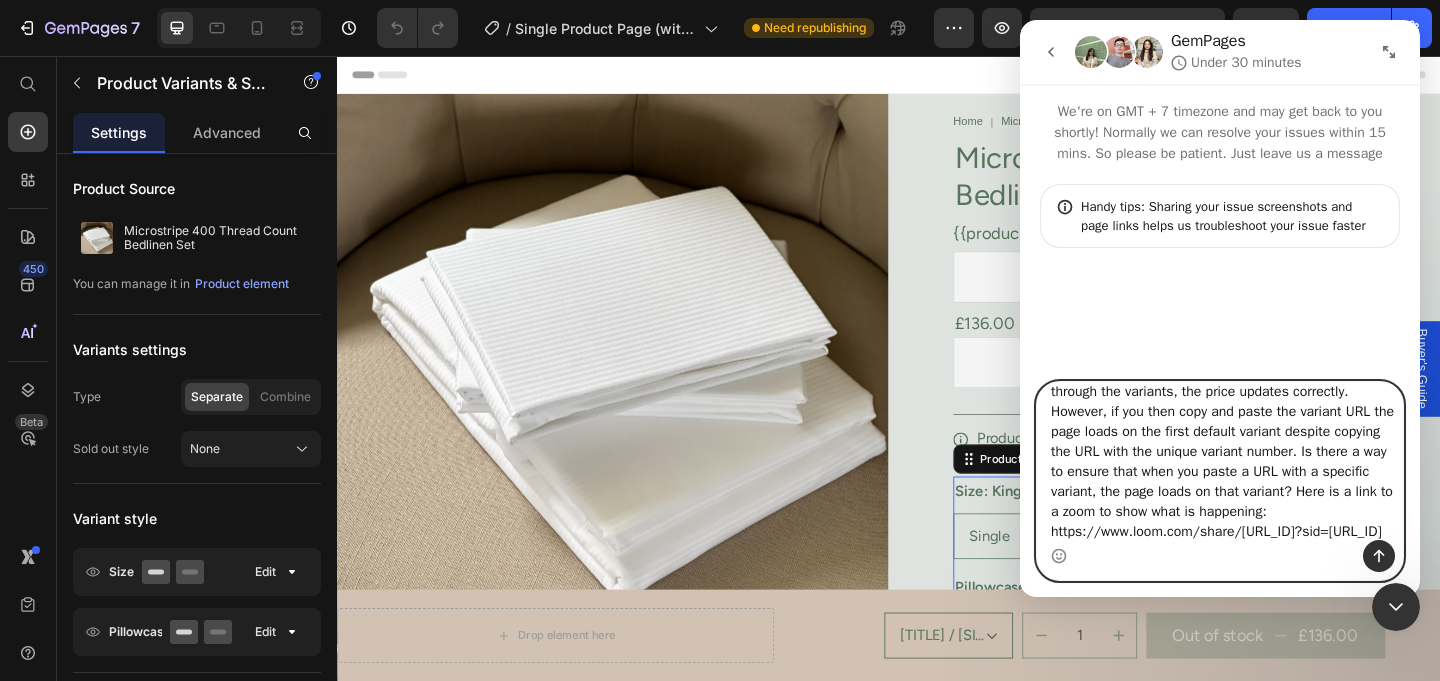 scroll, scrollTop: 112, scrollLeft: 0, axis: vertical 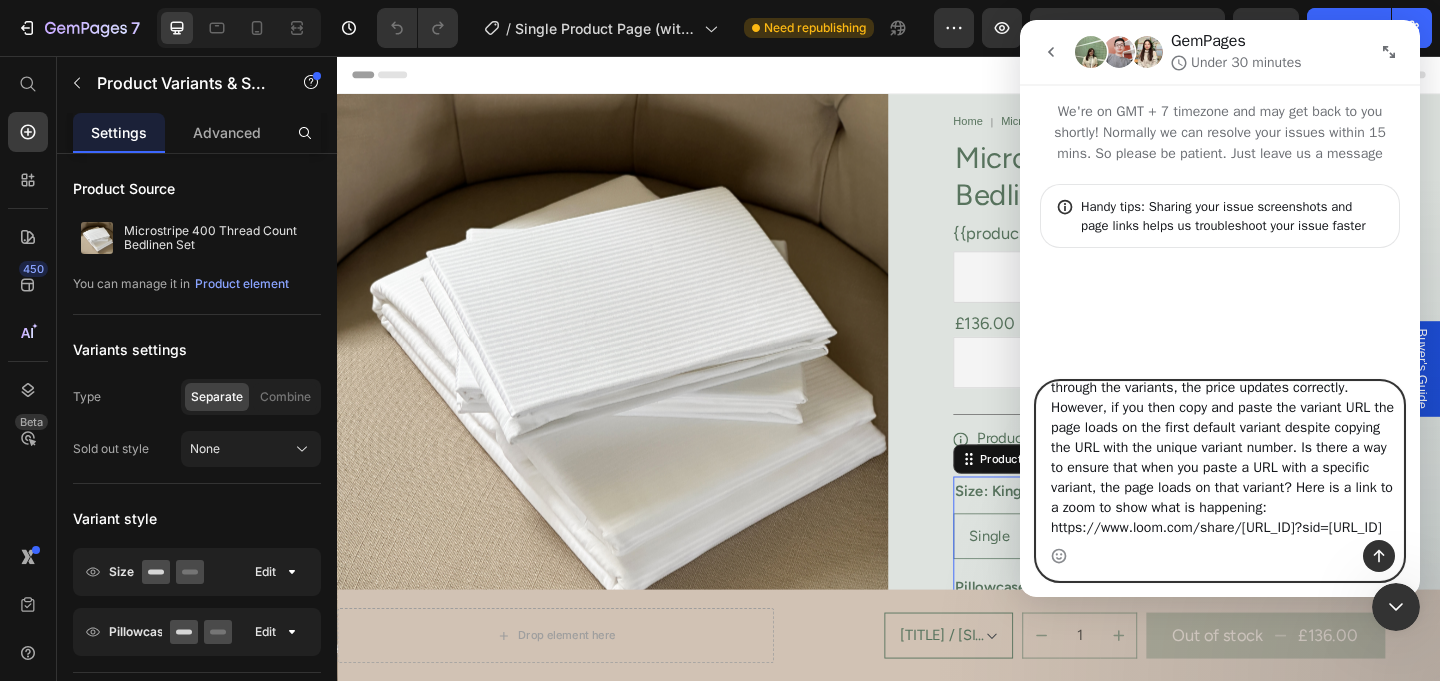 type 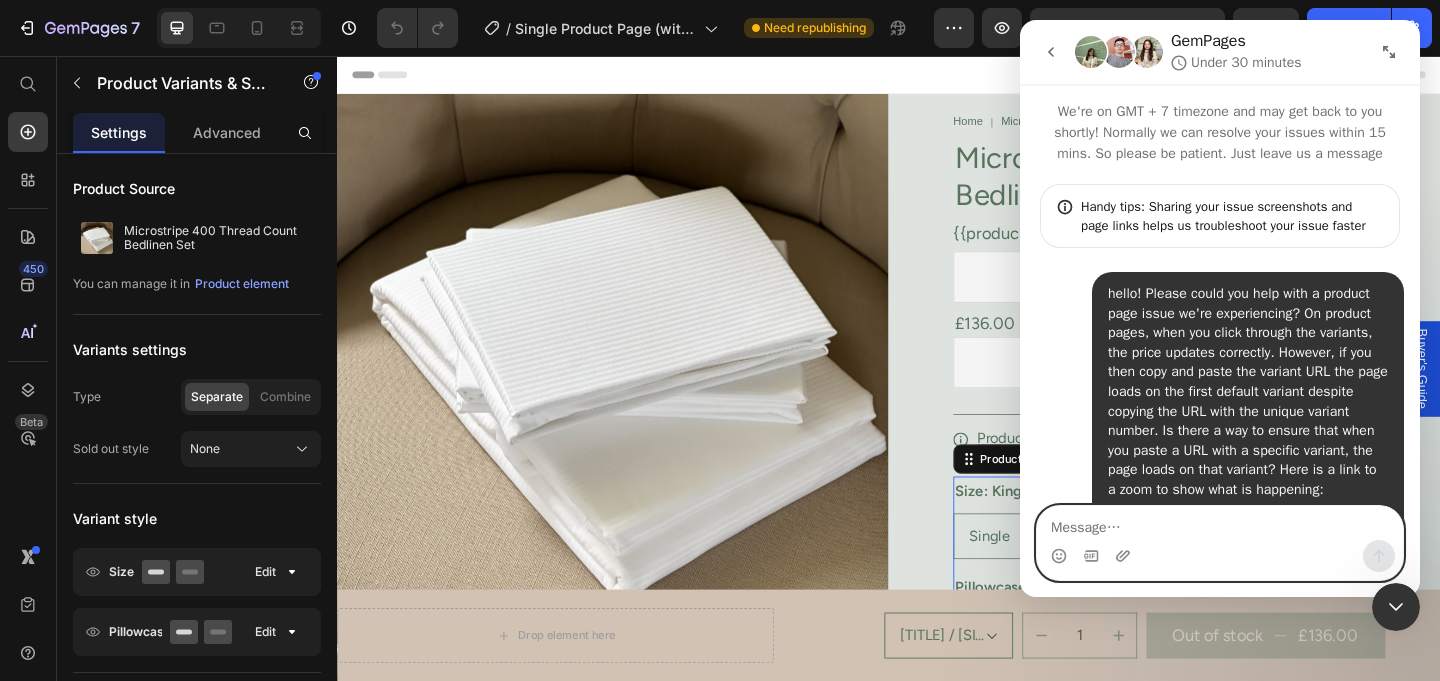 scroll, scrollTop: 0, scrollLeft: 0, axis: both 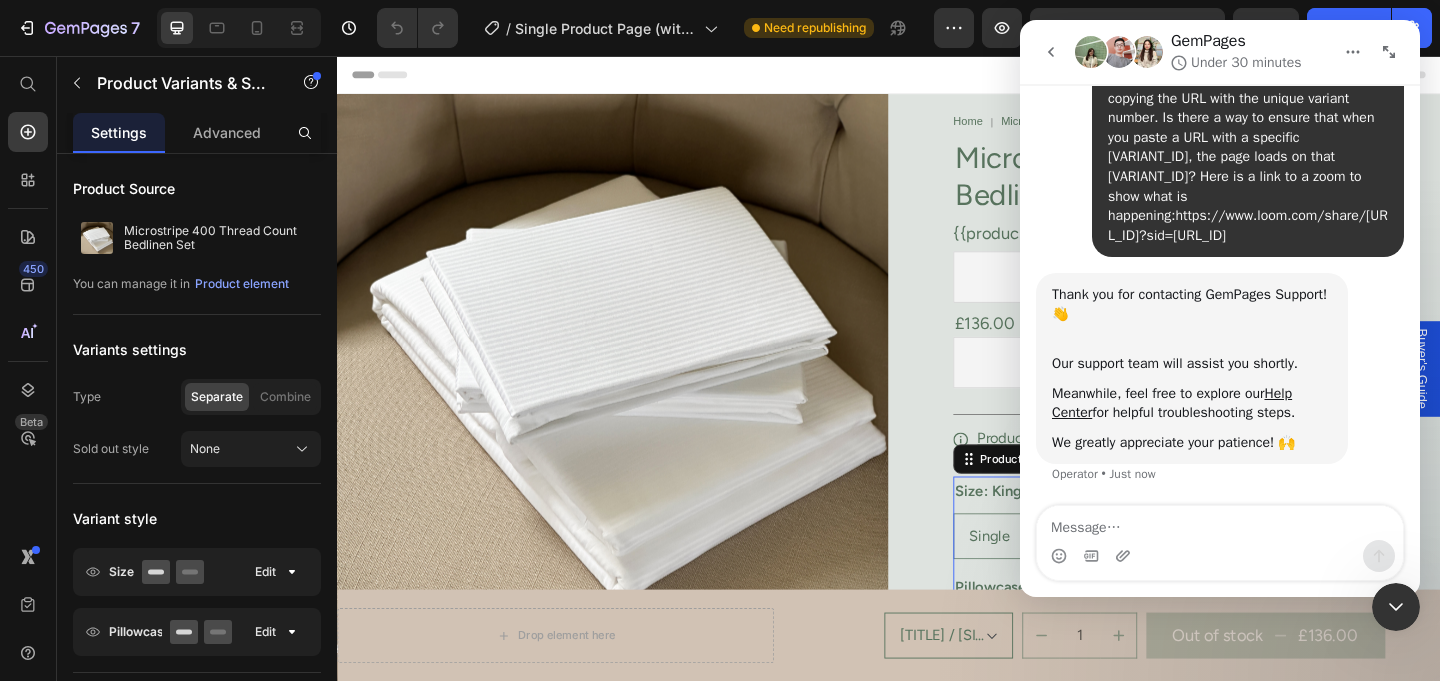 click on "https://www.loom.com/share/[URL_ID]?sid=[URL_ID]" at bounding box center [1248, 225] 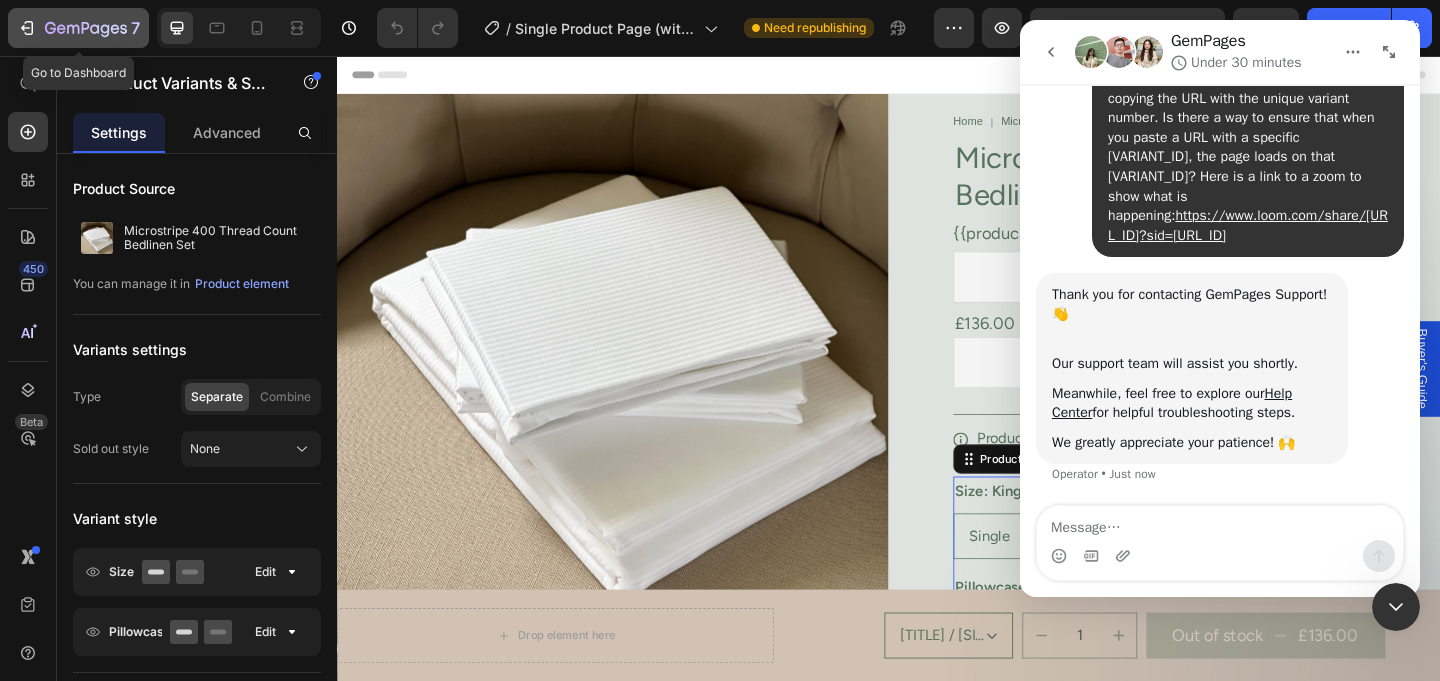 click 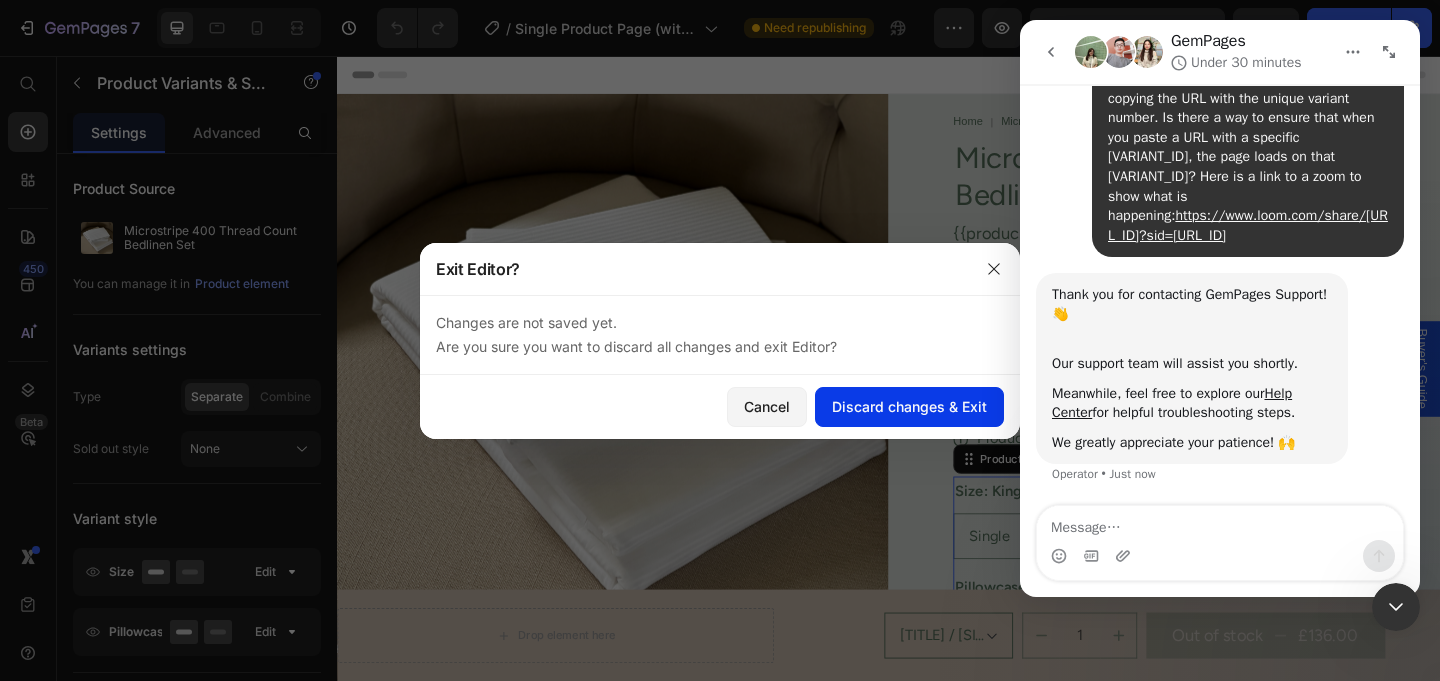 click on "Discard changes & Exit" at bounding box center [909, 406] 